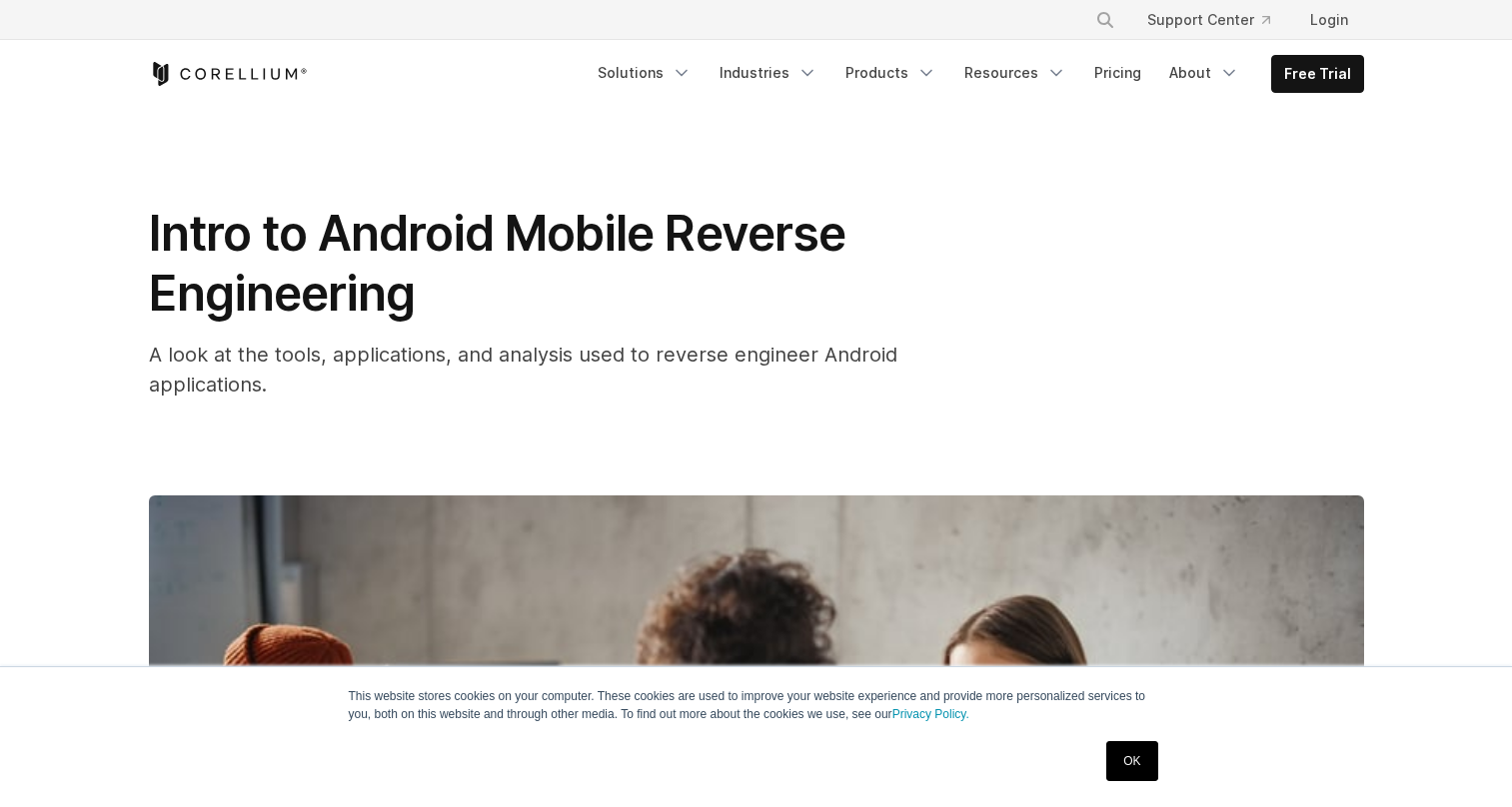 scroll, scrollTop: 895, scrollLeft: 0, axis: vertical 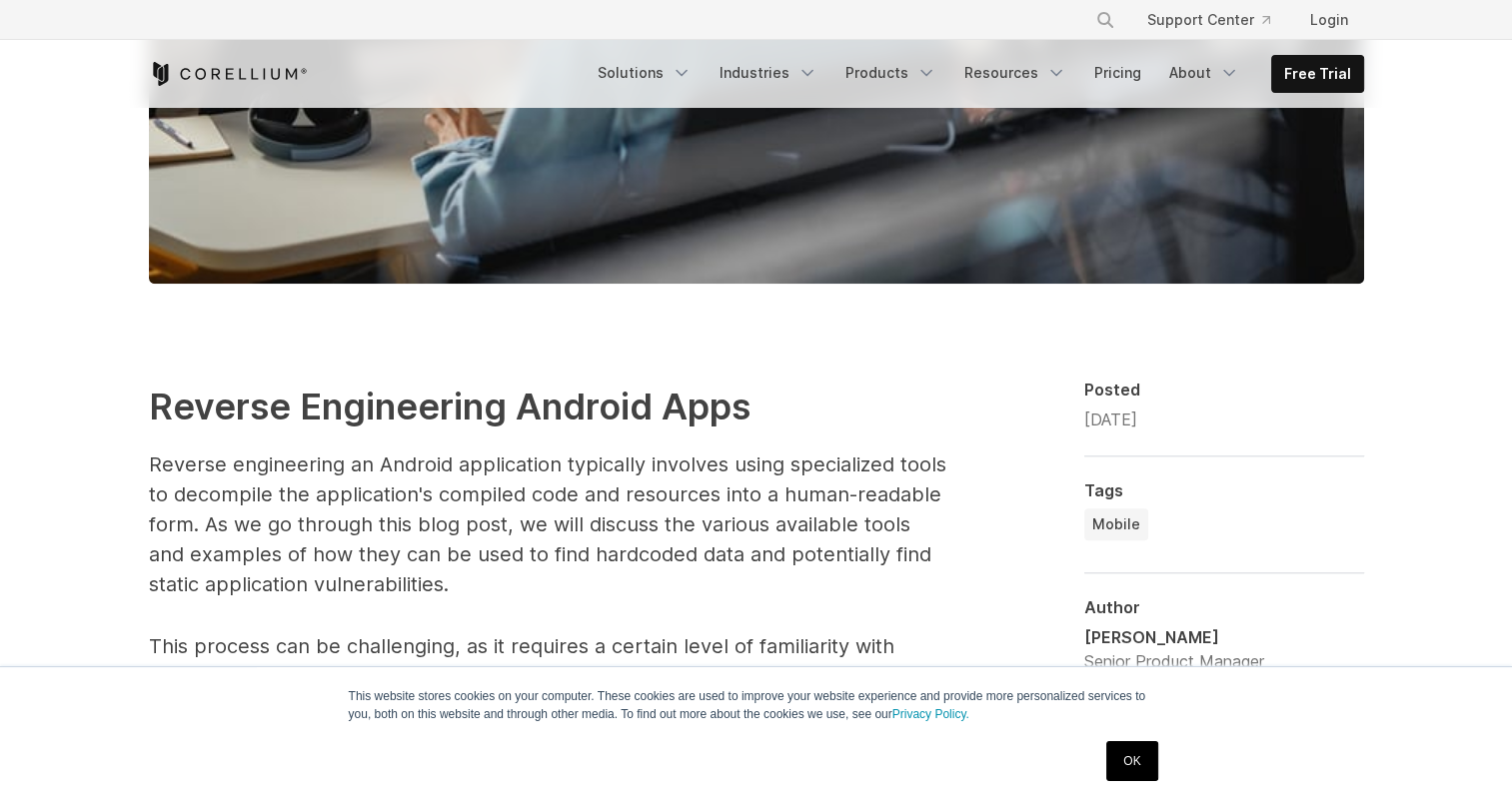 click on "OK" at bounding box center [1131, 761] 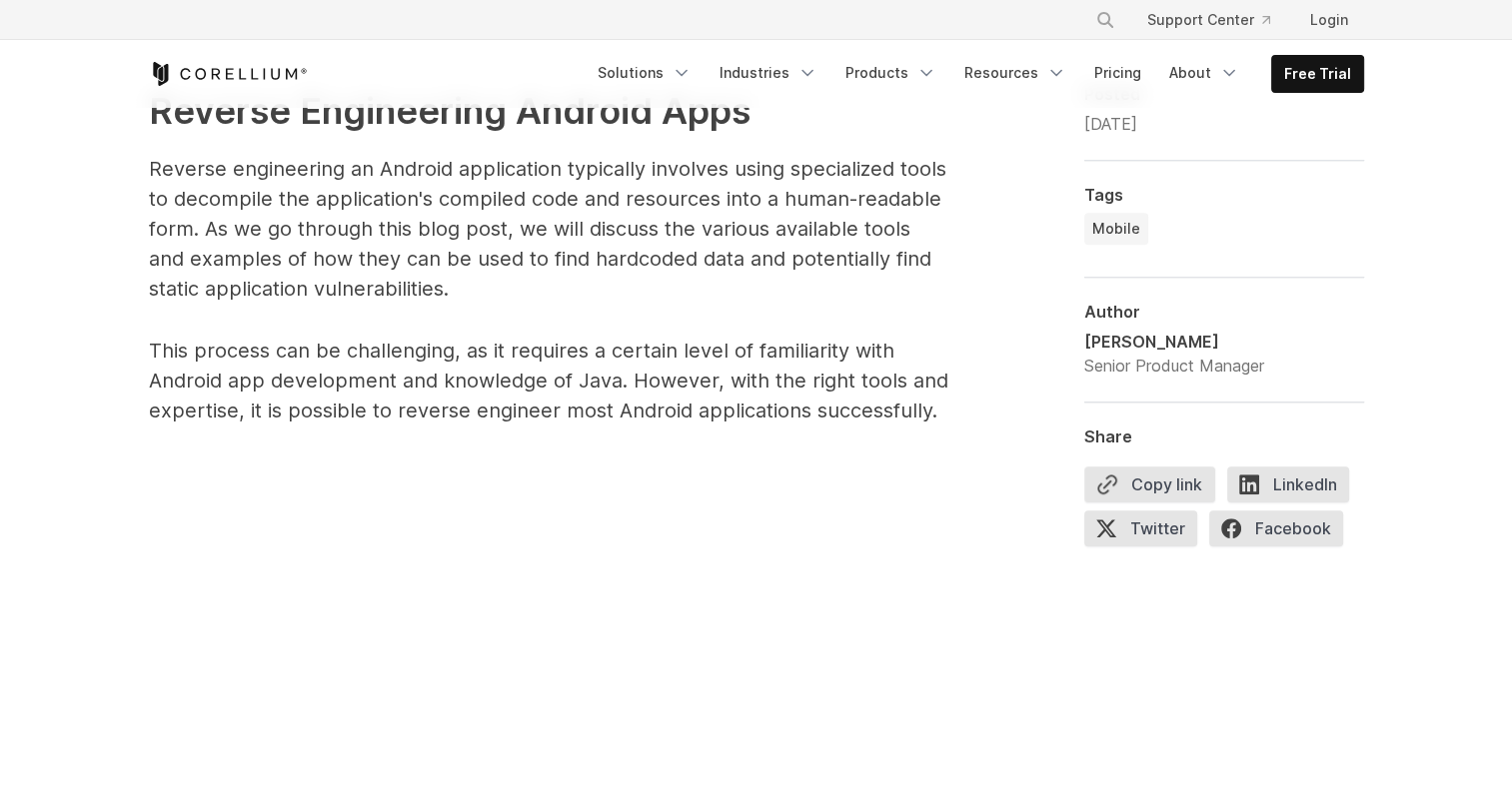 scroll, scrollTop: 1191, scrollLeft: 0, axis: vertical 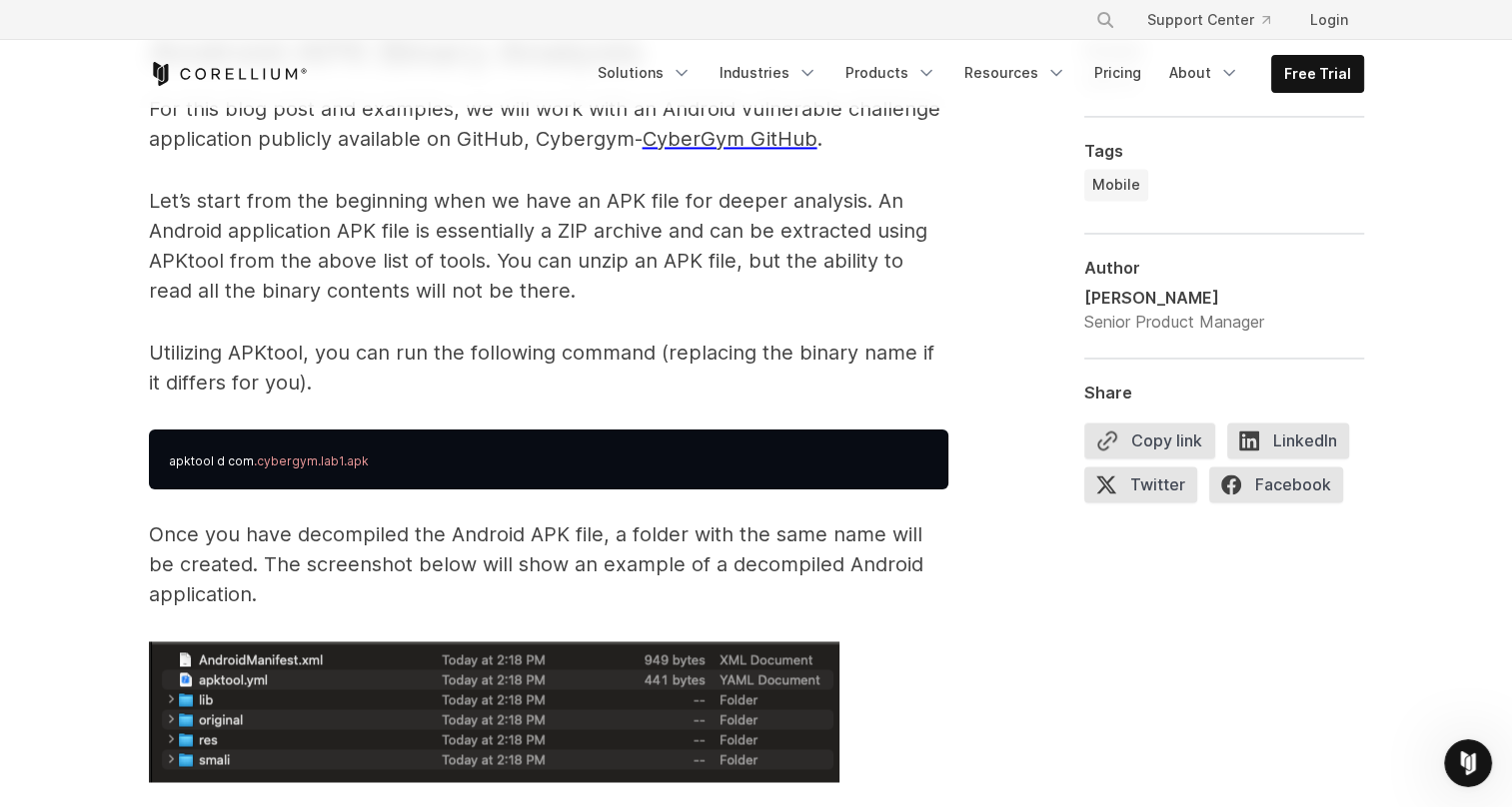 drag, startPoint x: 446, startPoint y: 216, endPoint x: 492, endPoint y: 232, distance: 48.703183 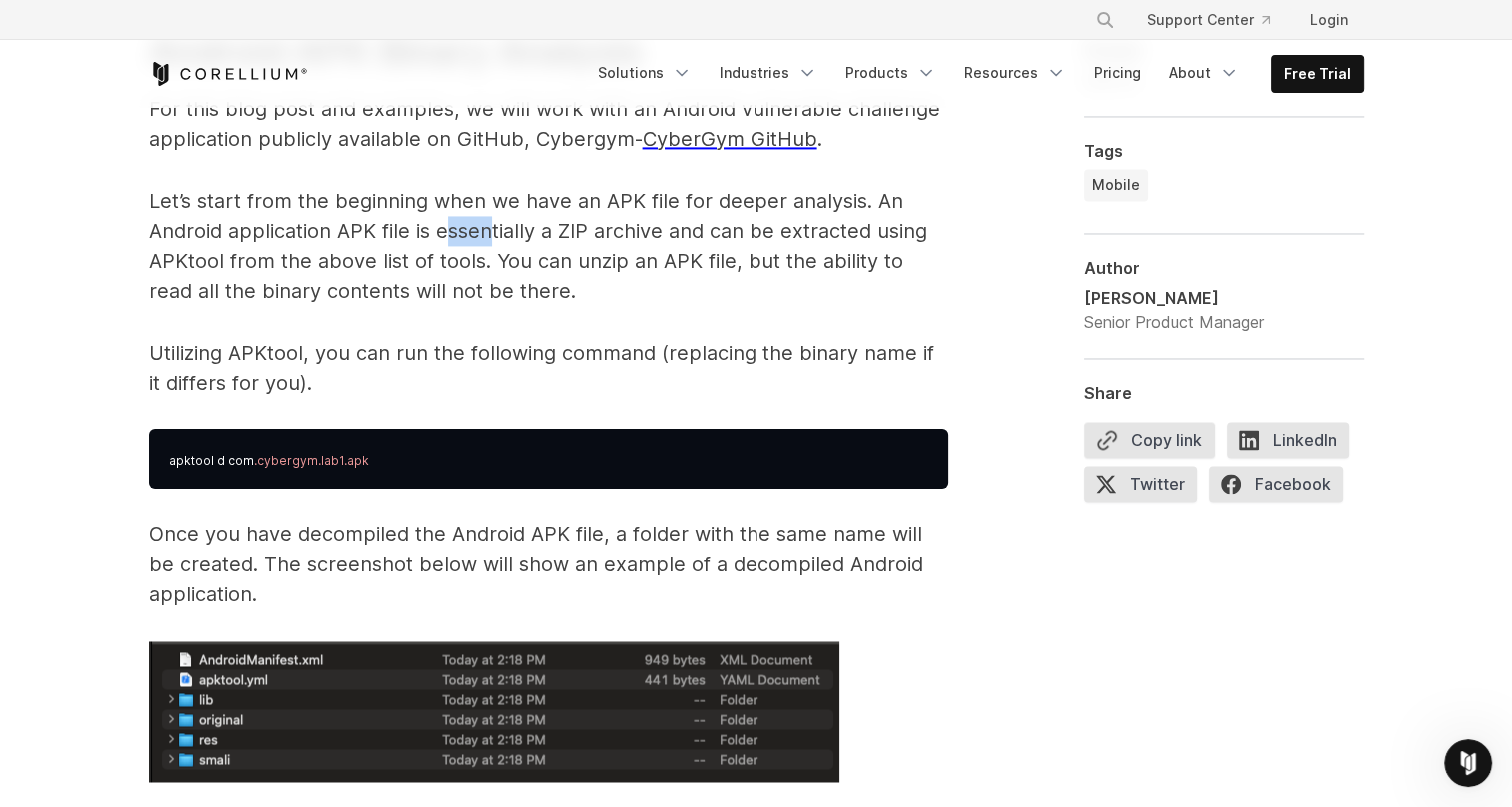 click on "Let’s start from the beginning when we have an APK file for deeper analysis. An Android application APK file is essentially a ZIP archive and can be extracted using APKtool from the above list of tools. You can unzip an APK file, but the ability to read all the binary contents will not be there." at bounding box center (549, 246) 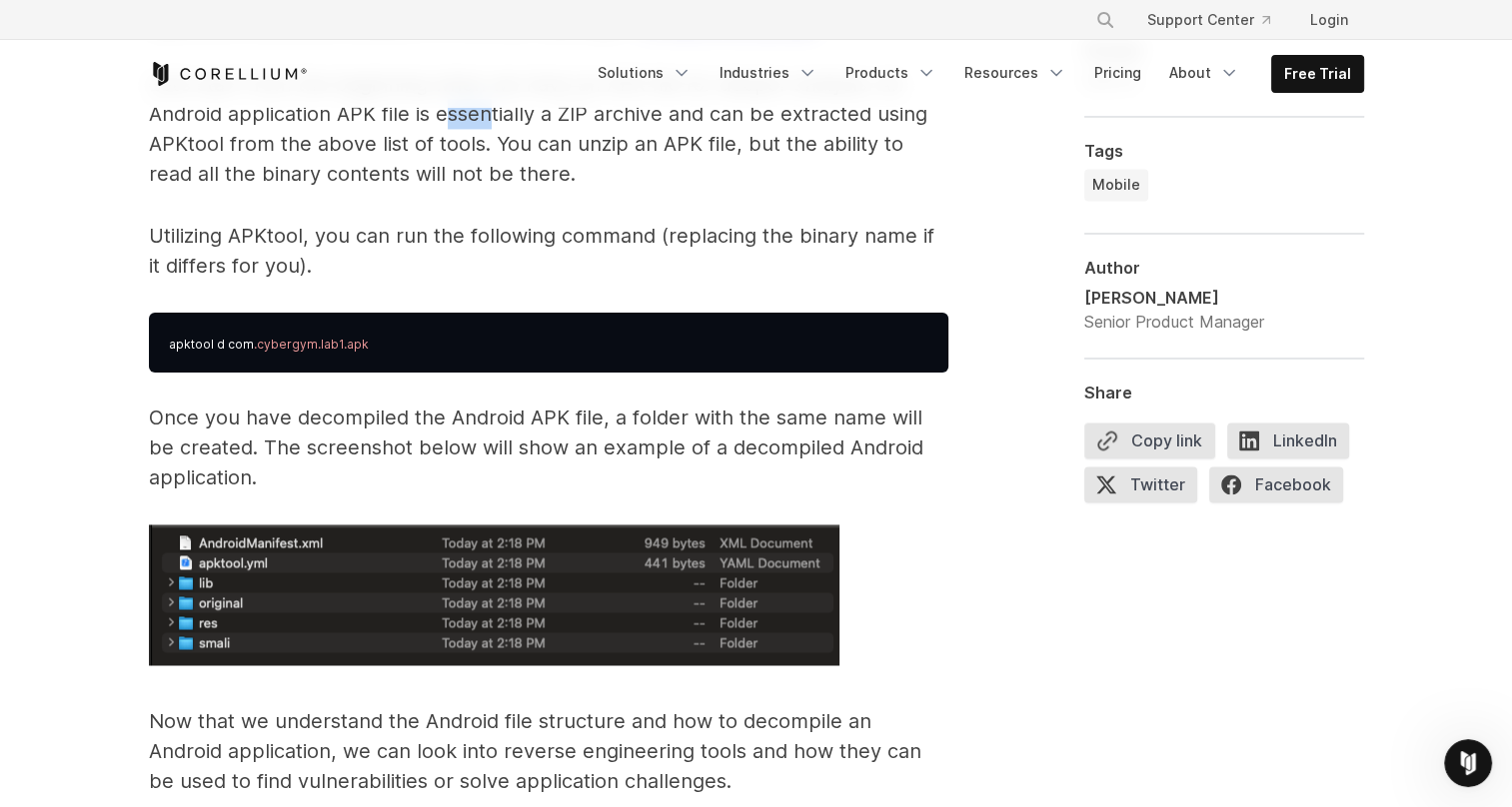 scroll, scrollTop: 3122, scrollLeft: 0, axis: vertical 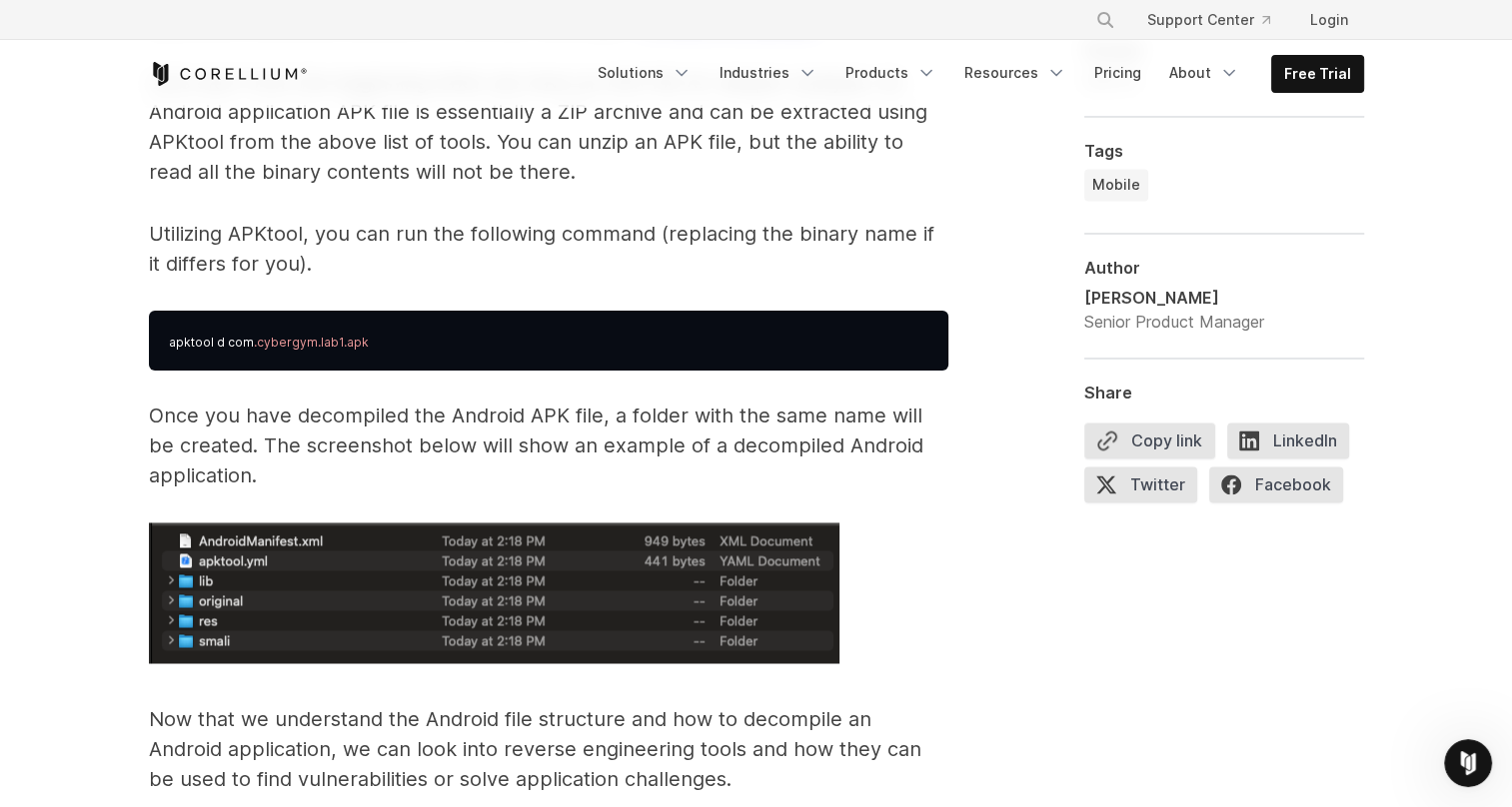 click on "Reverse Engineering Android Apps
Reverse engineering an Android application typically involves using specialized tools to decompile the application's compiled code and resources into a human-readable form. As we go through this blog post, we will discuss the various available tools and examples of how they can be used to find hardcoded data and potentially find static application vulnerabilities.
This process can be challenging, as it requires a certain level of familiarity with Android app development and knowledge of Java. However, with the right tools and expertise, it is possible to reverse engineer most Android applications successfully.
Watch our “Reverse Engineering on Android” webinar on-demand.
Android Reverse Engineering Tools
Several tools can be used for  reverse engineering Android  mobile applications. Some of the more popular ones include:
APKtool
JADX
Dex2jar and JD-GUI
Radare2
Strings:
; instead, many common tools are  u
." at bounding box center (549, 2847) 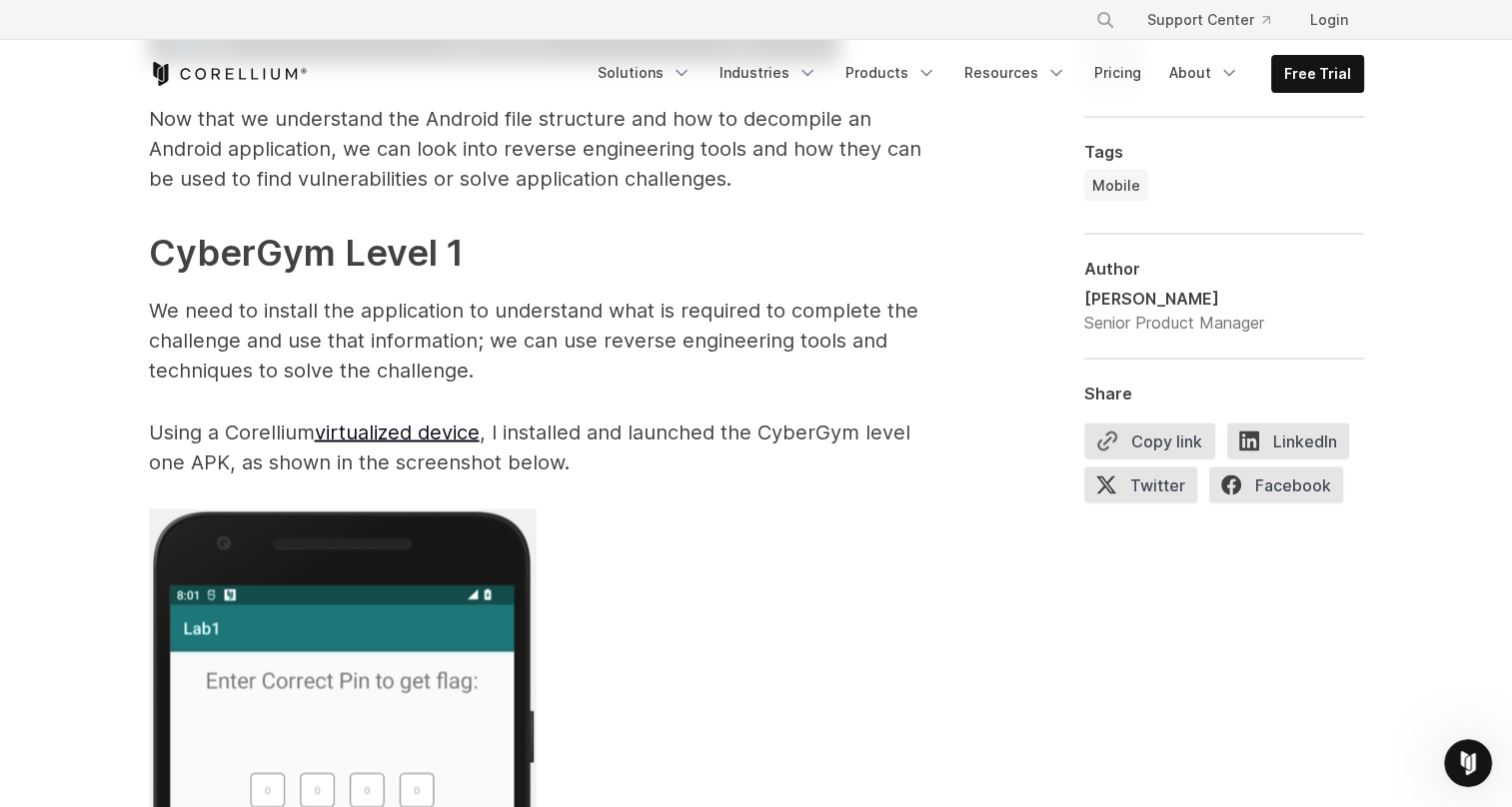 scroll, scrollTop: 3707, scrollLeft: 0, axis: vertical 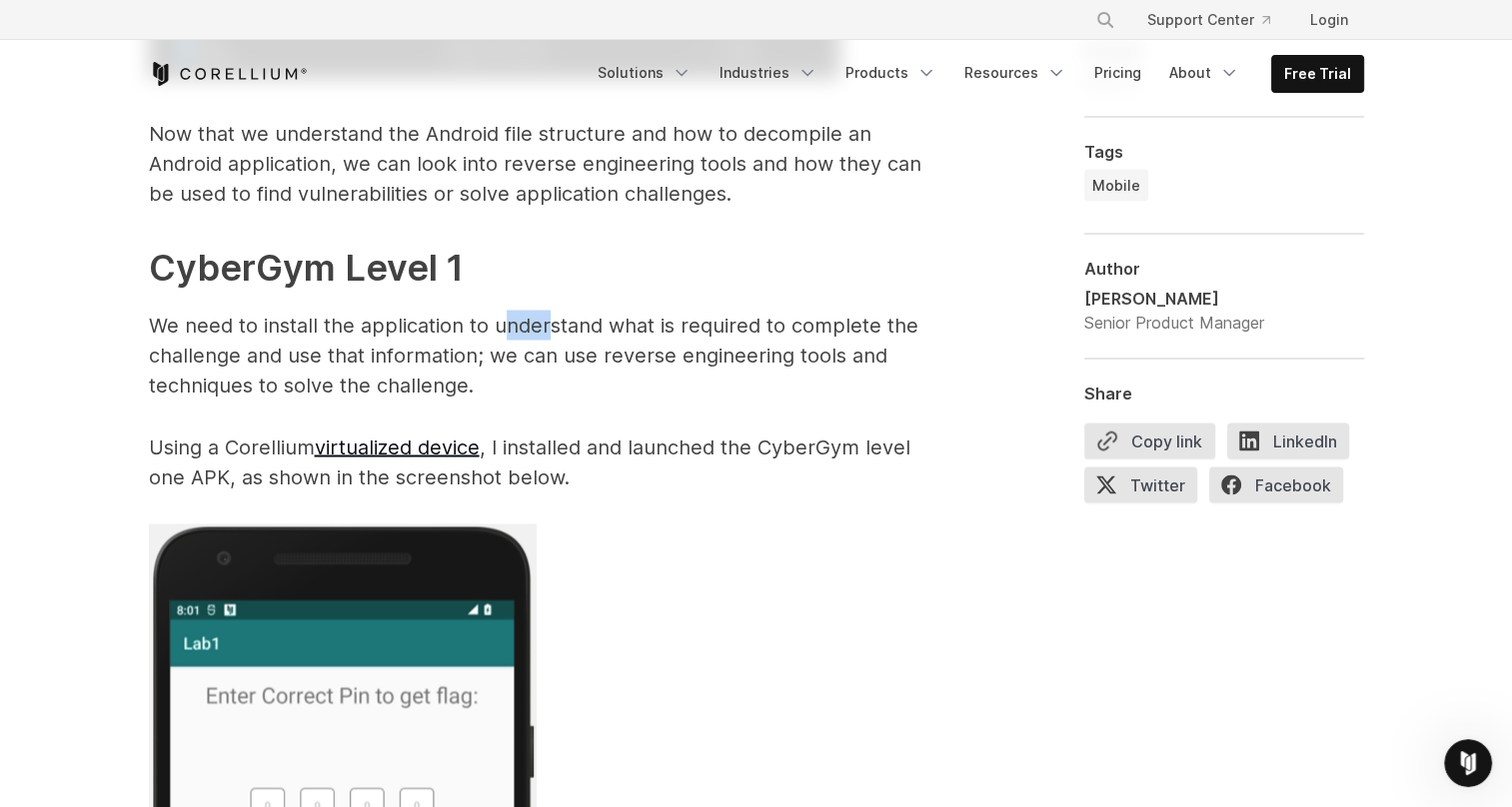 drag, startPoint x: 498, startPoint y: 319, endPoint x: 552, endPoint y: 324, distance: 54.230987 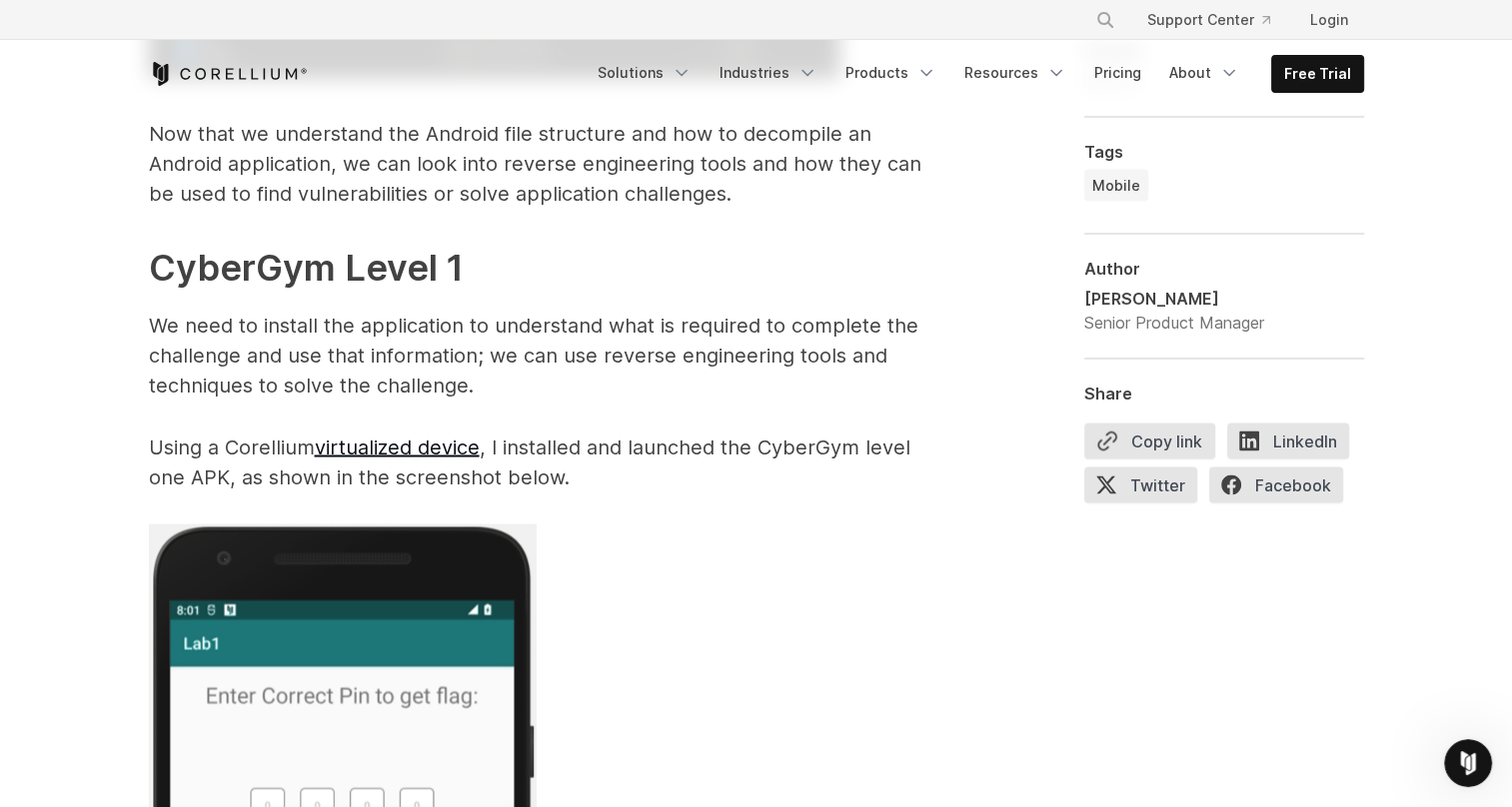 click on "We need to install the application to understand what is required to complete the challenge and use that information; we can use reverse engineering tools and techniques to solve the challenge." at bounding box center [549, 355] 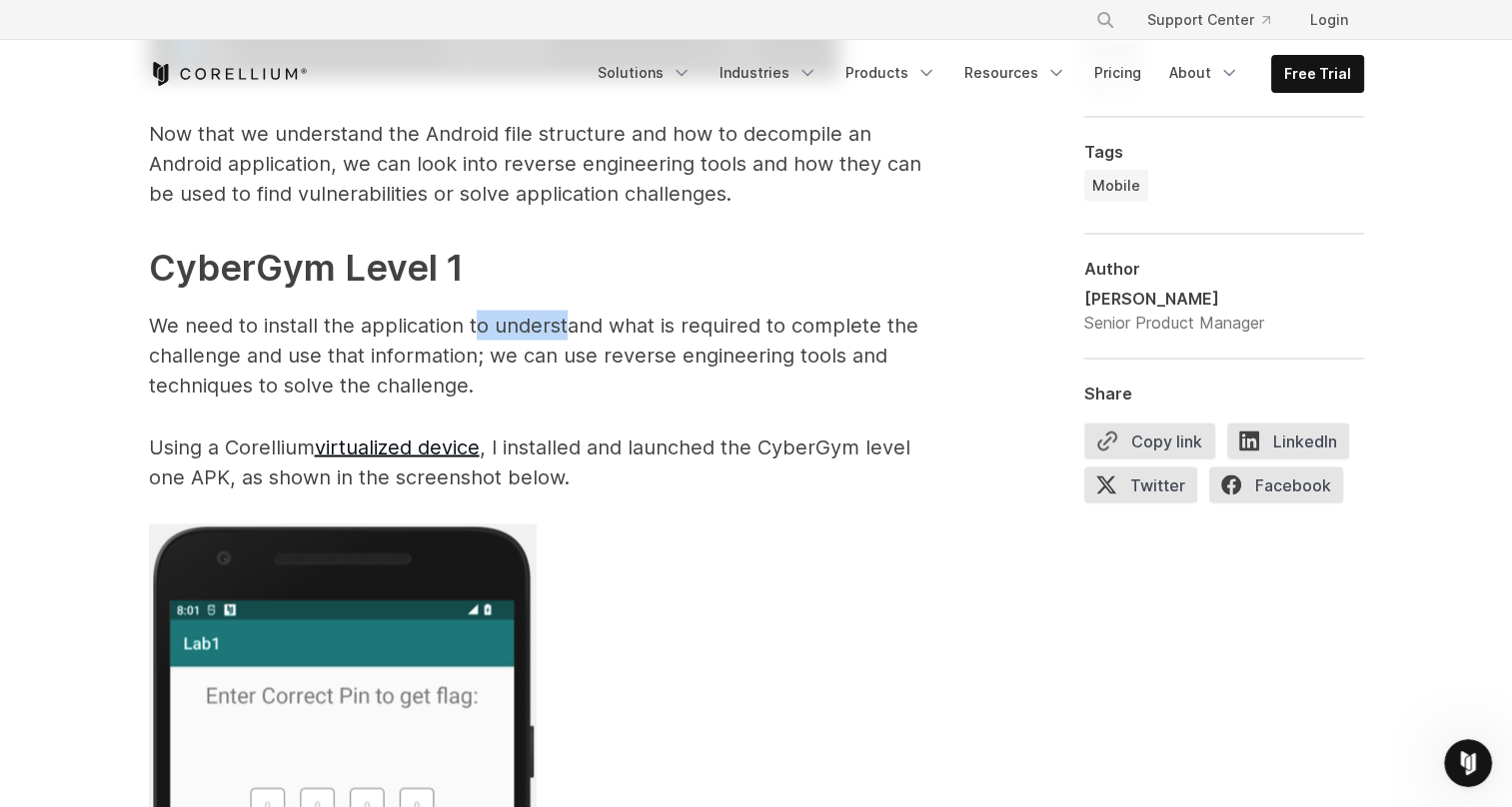 click on "We need to install the application to understand what is required to complete the challenge and use that information; we can use reverse engineering tools and techniques to solve the challenge." at bounding box center (549, 355) 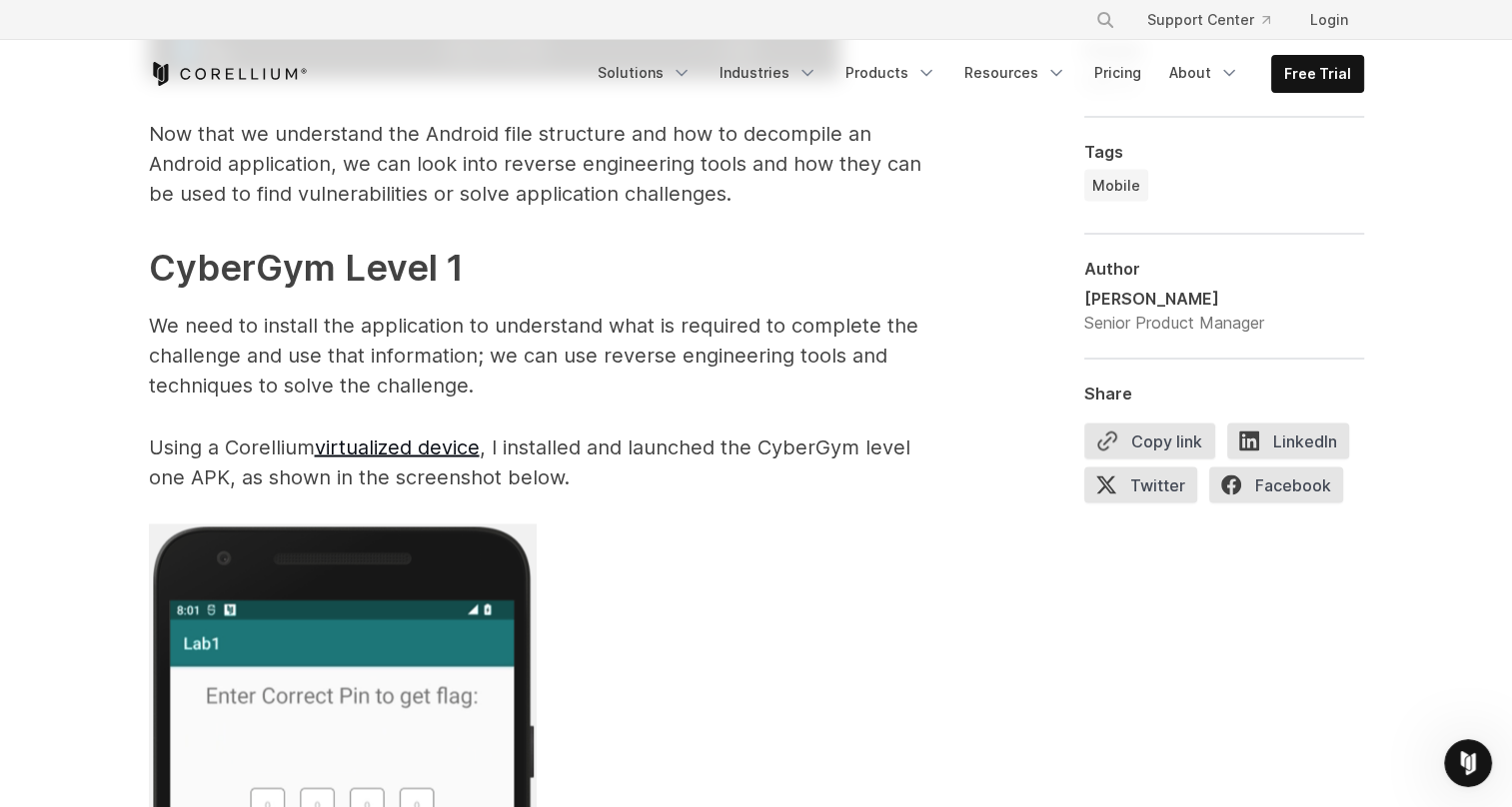 drag, startPoint x: 563, startPoint y: 326, endPoint x: 556, endPoint y: 395, distance: 69.354164 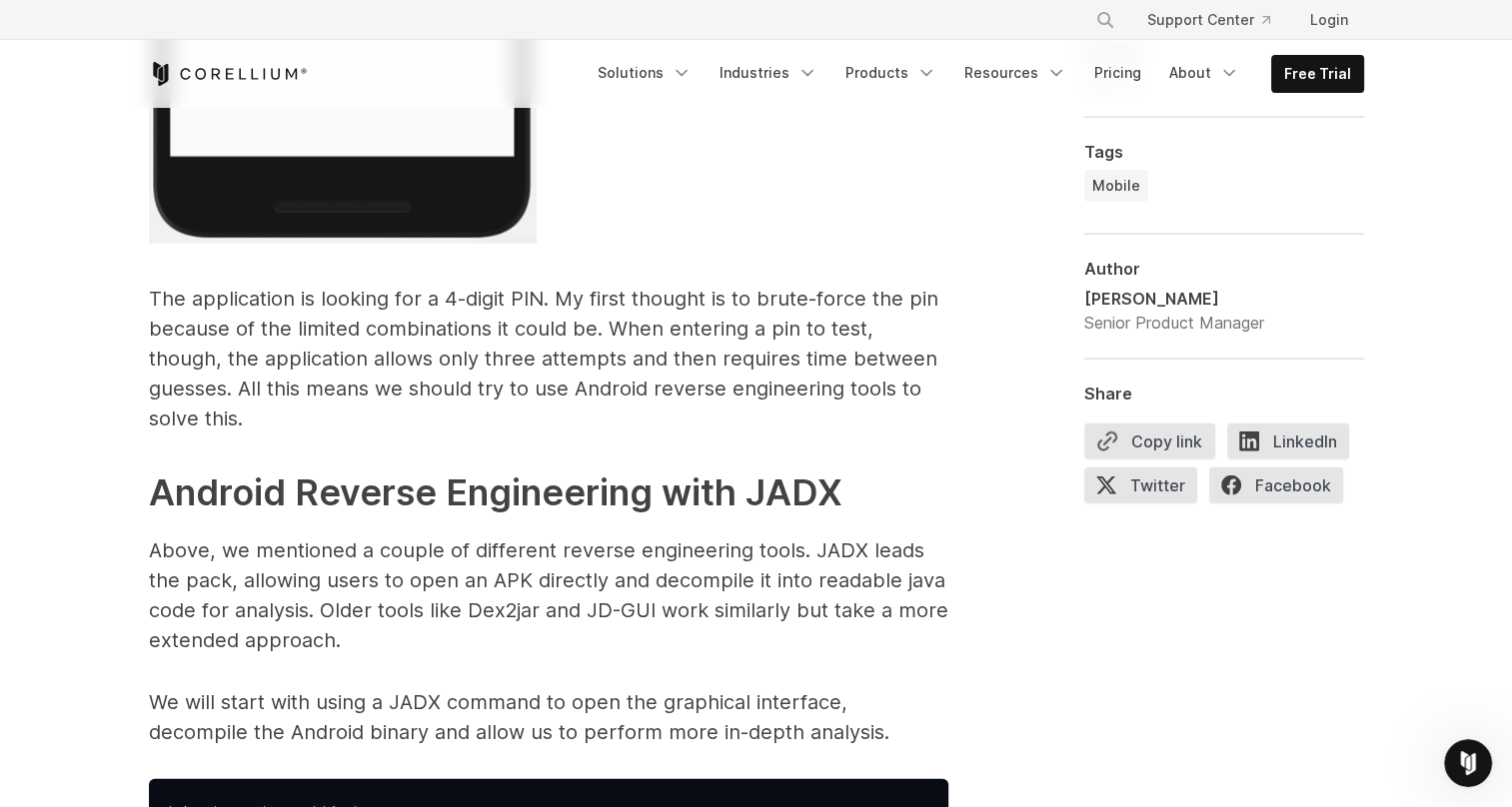 scroll, scrollTop: 4766, scrollLeft: 0, axis: vertical 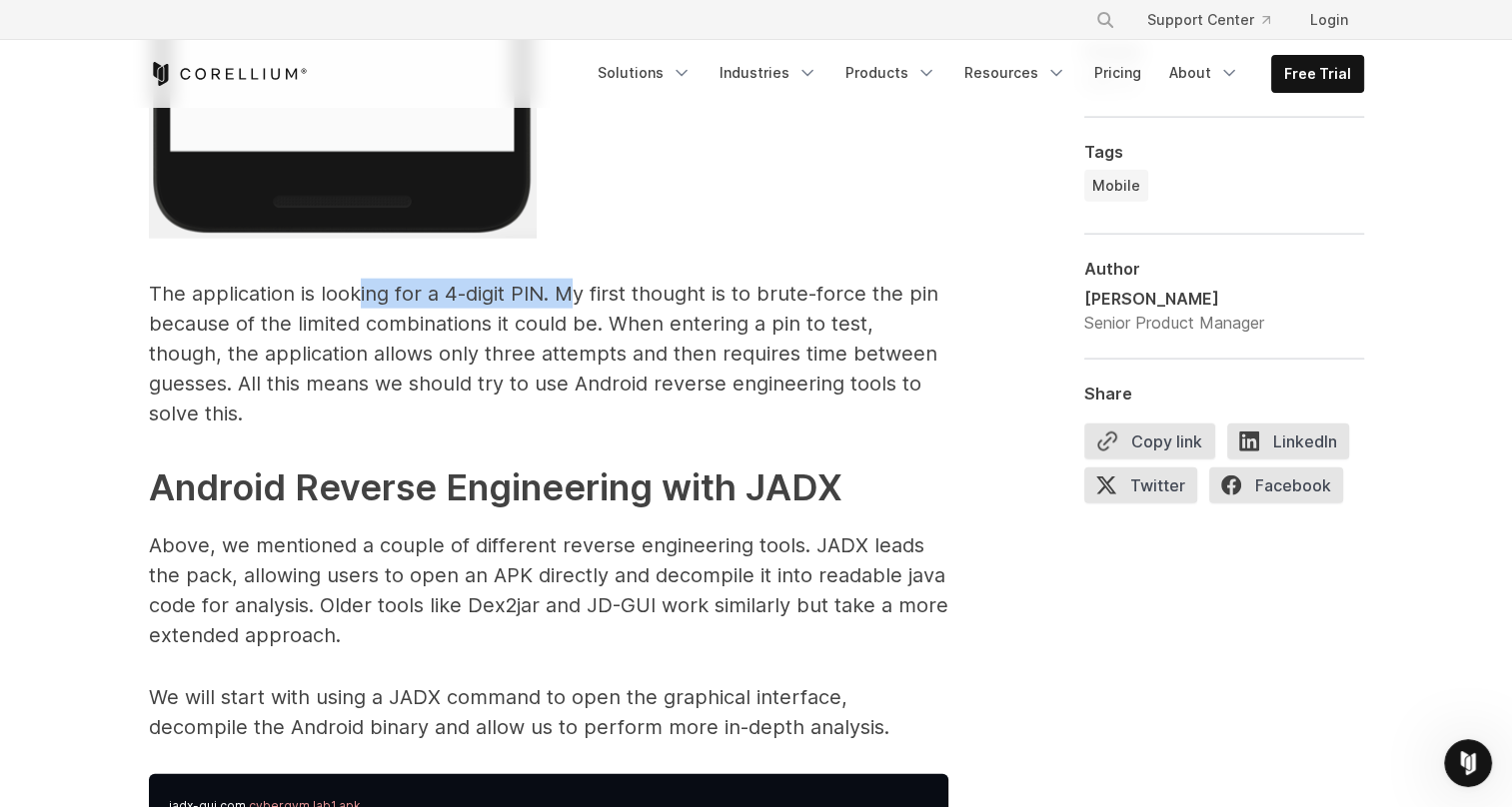 drag, startPoint x: 359, startPoint y: 280, endPoint x: 620, endPoint y: 294, distance: 261.3752 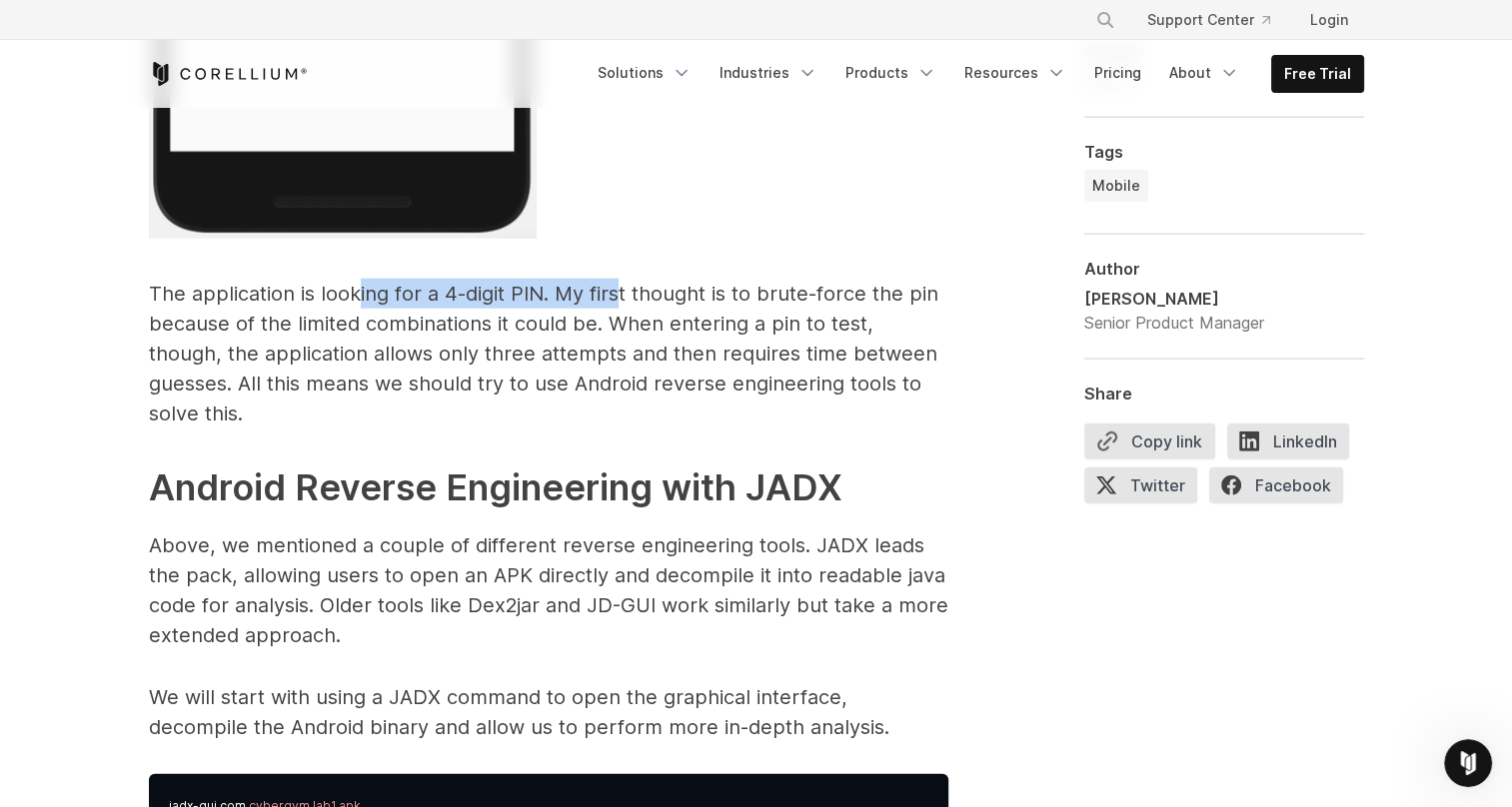 click on "The application is looking for a 4-digit PIN. My first thought is to brute-force the pin because of the limited combinations it could be. When entering a pin to test, though, the application allows only three attempts and then requires time between guesses. All this means we should try to use Android reverse engineering tools to solve this." at bounding box center [549, 354] 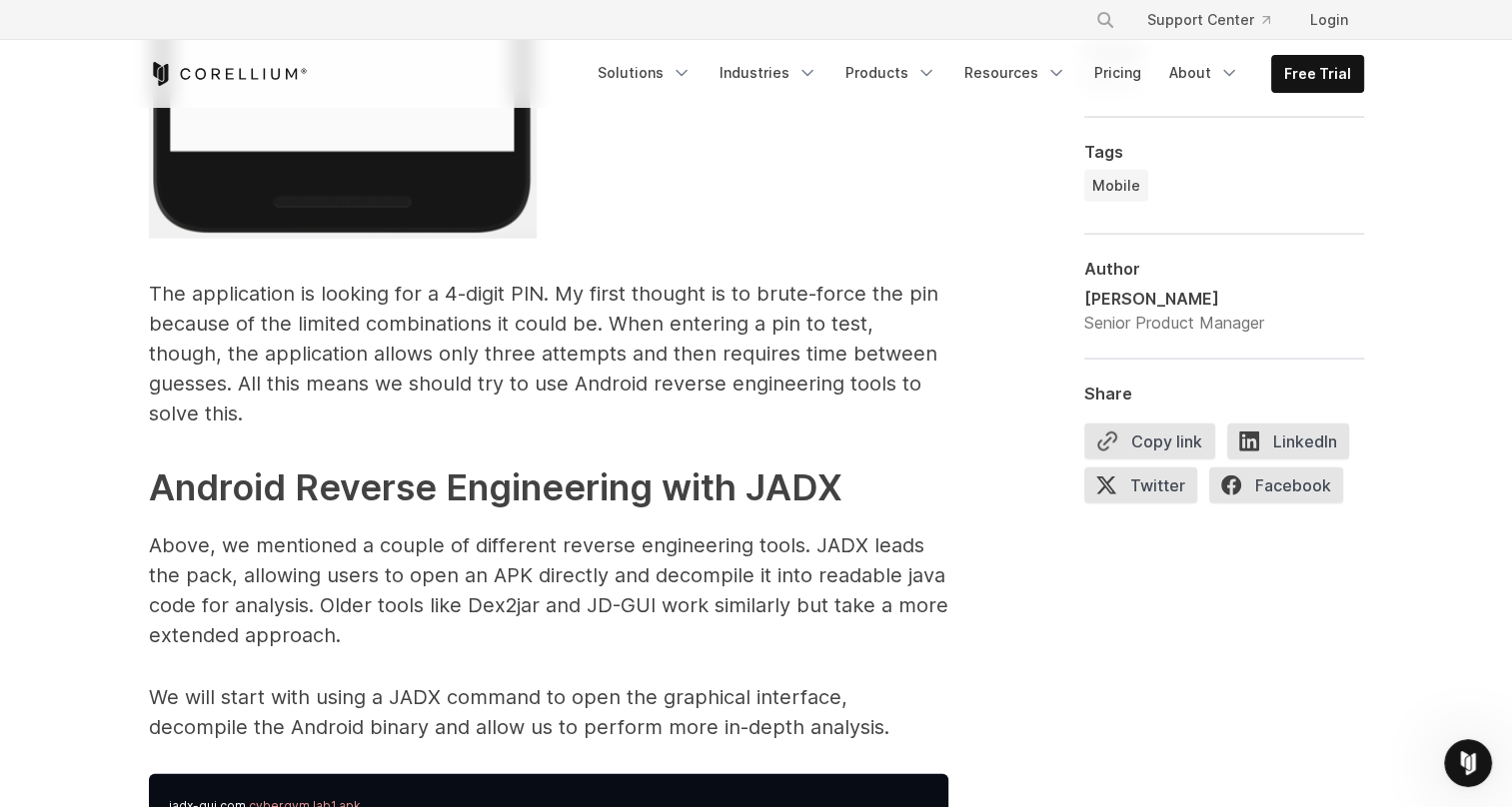 click on "The application is looking for a 4-digit PIN. My first thought is to brute-force the pin because of the limited combinations it could be. When entering a pin to test, though, the application allows only three attempts and then requires time between guesses. All this means we should try to use Android reverse engineering tools to solve this." at bounding box center (549, 354) 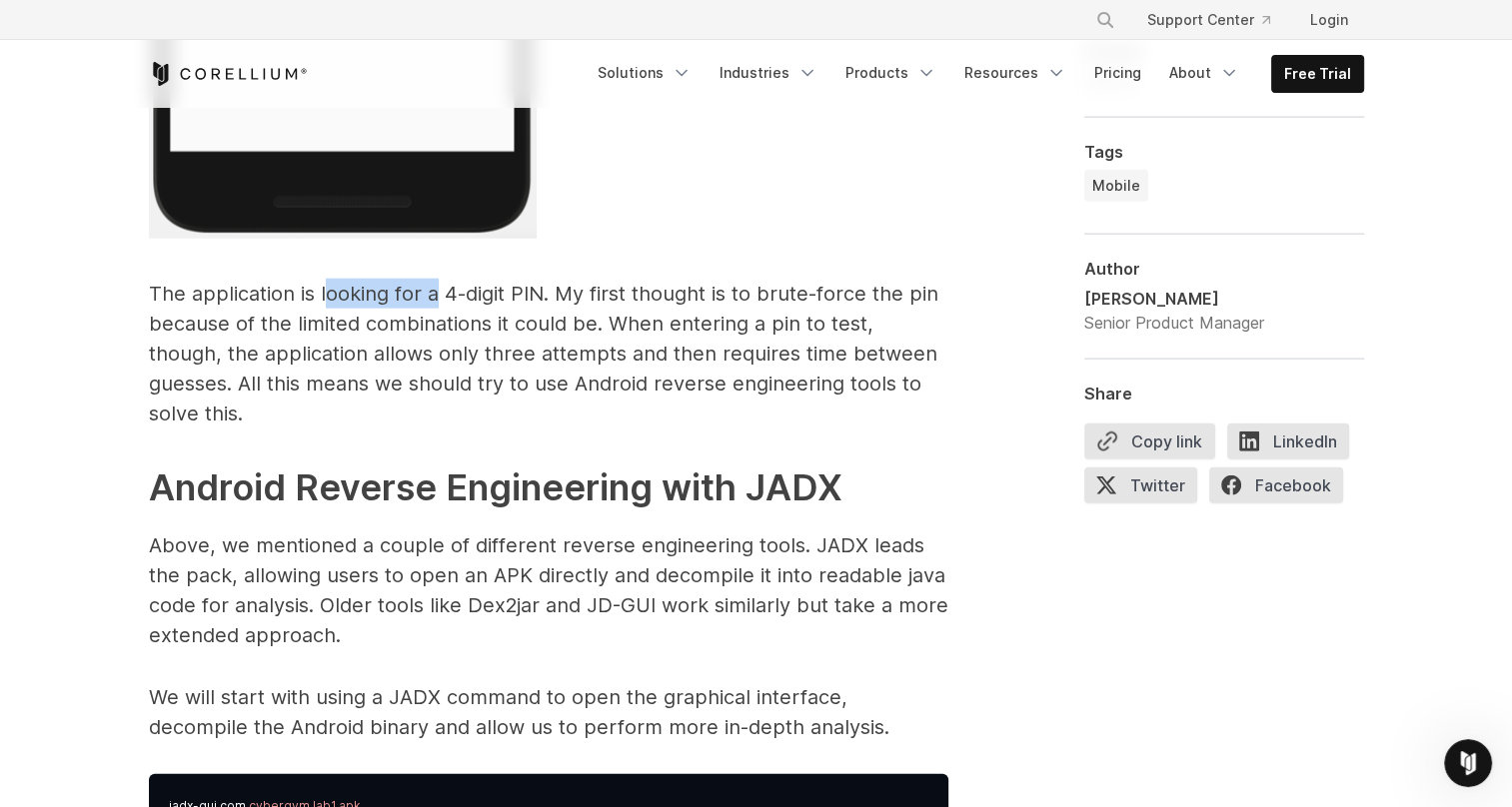 drag, startPoint x: 329, startPoint y: 272, endPoint x: 483, endPoint y: 319, distance: 161.01242 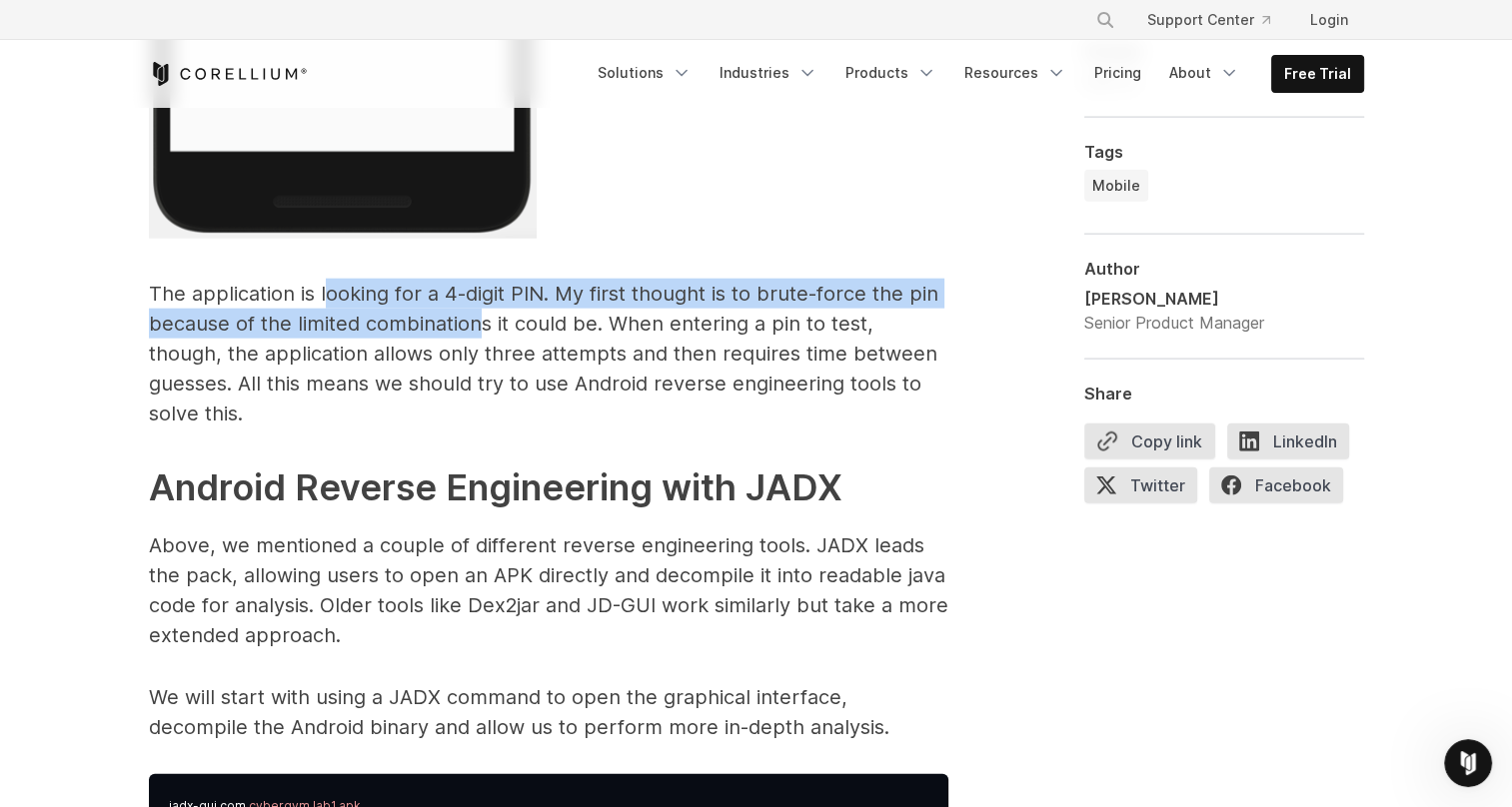 click on "The application is looking for a 4-digit PIN. My first thought is to brute-force the pin because of the limited combinations it could be. When entering a pin to test, though, the application allows only three attempts and then requires time between guesses. All this means we should try to use Android reverse engineering tools to solve this." at bounding box center (549, 354) 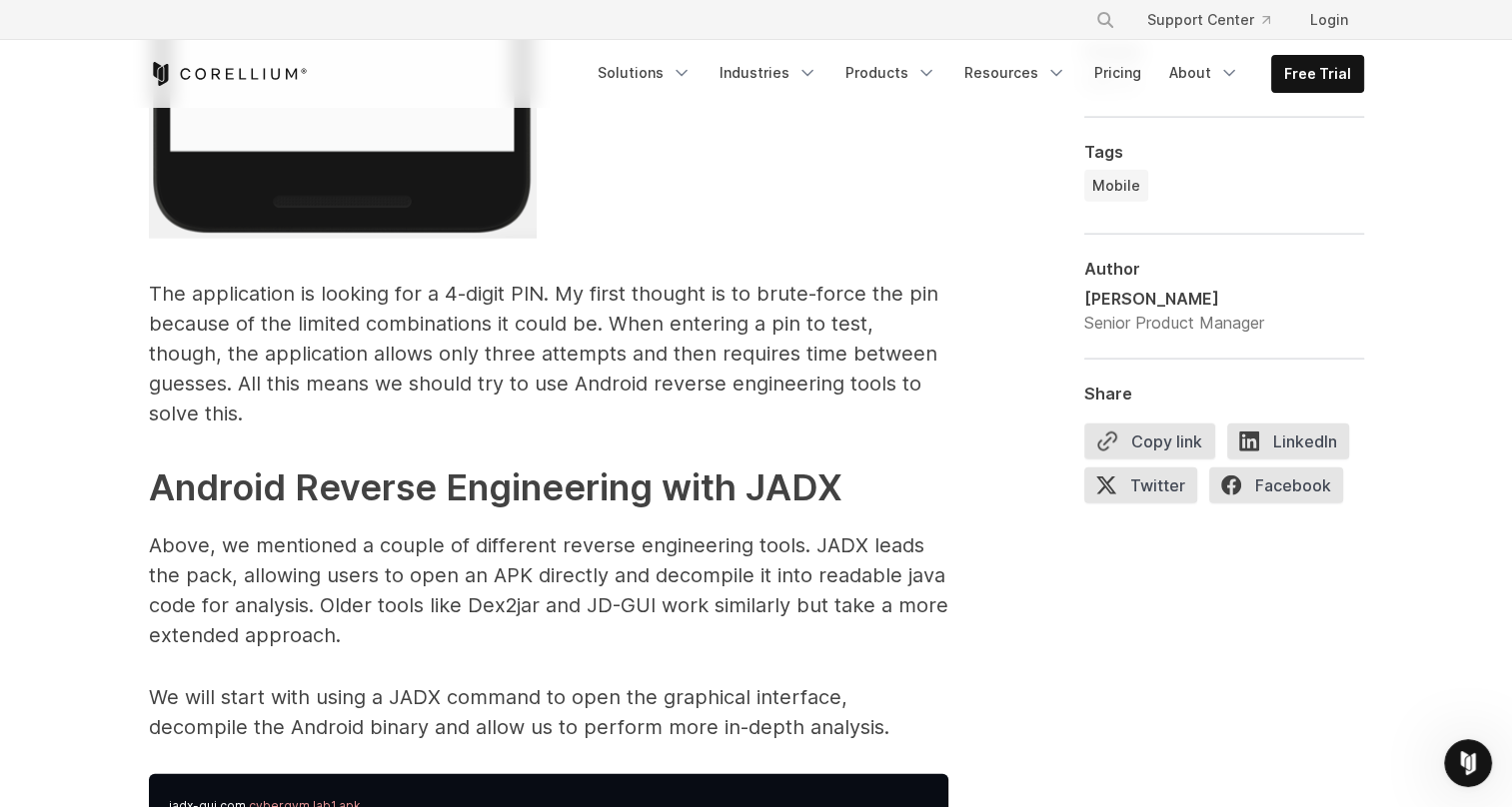 click on "The application is looking for a 4-digit PIN. My first thought is to brute-force the pin because of the limited combinations it could be. When entering a pin to test, though, the application allows only three attempts and then requires time between guesses. All this means we should try to use Android reverse engineering tools to solve this." at bounding box center [549, 354] 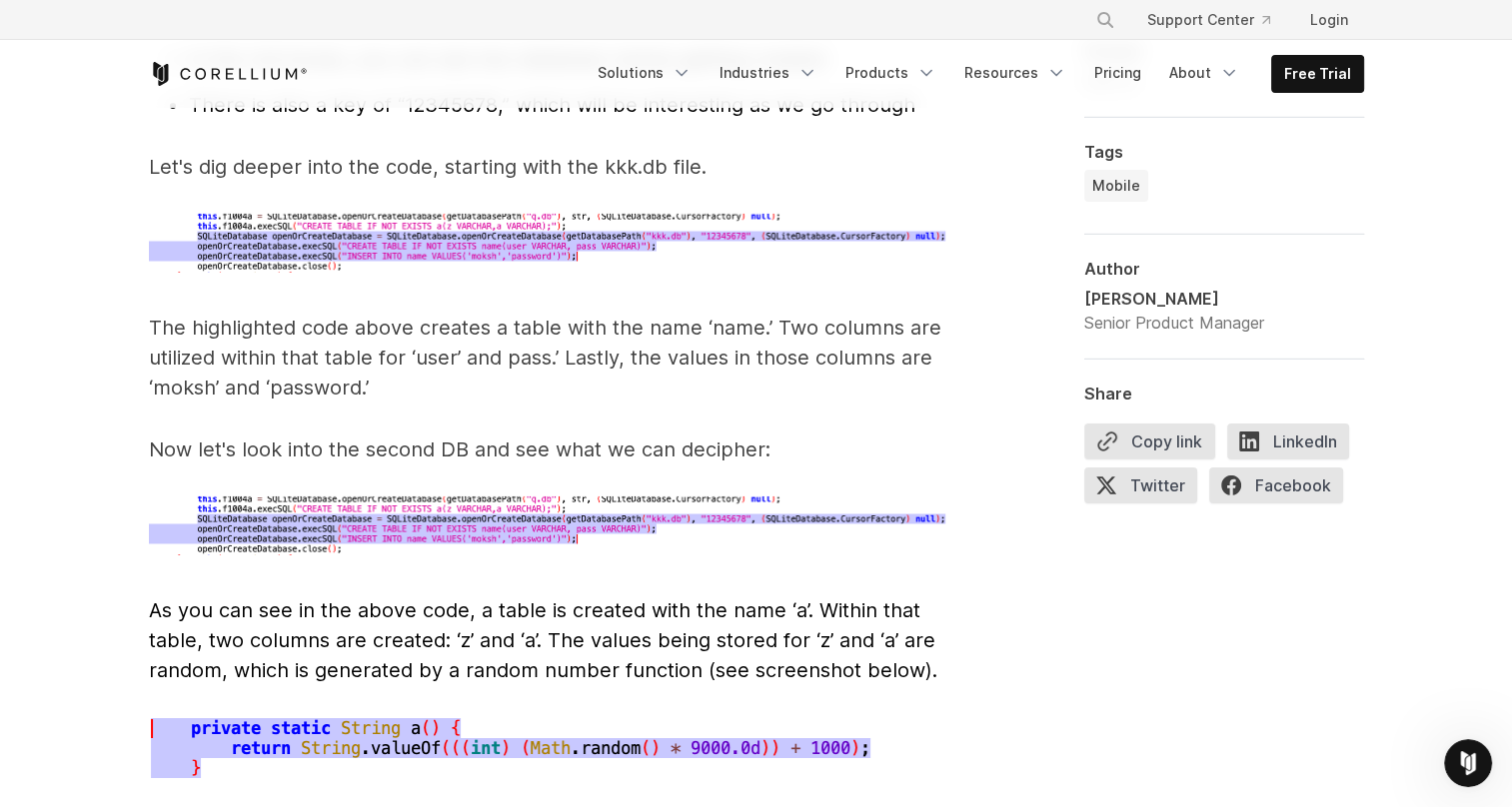 scroll, scrollTop: 6642, scrollLeft: 0, axis: vertical 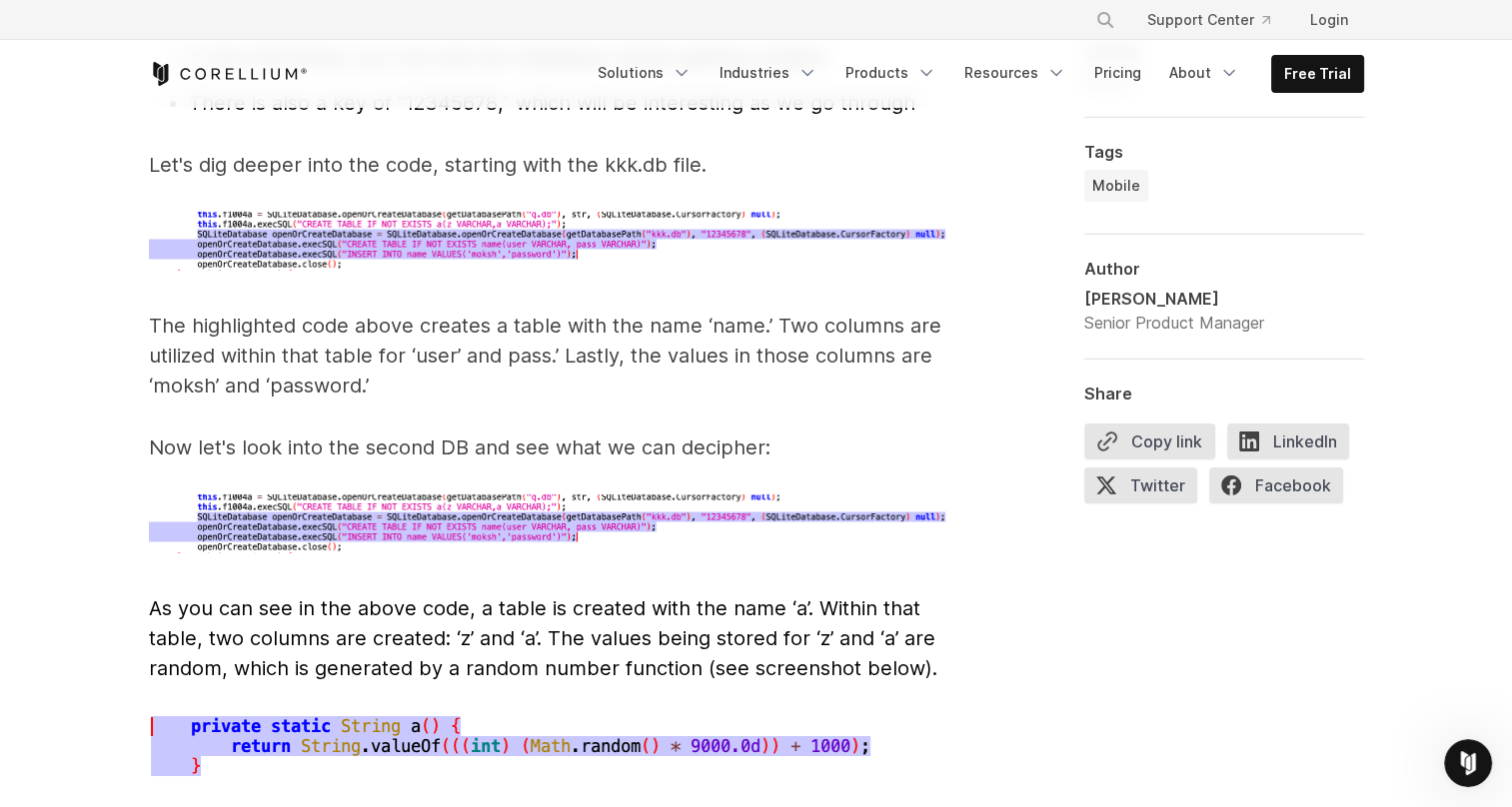 drag, startPoint x: 392, startPoint y: 300, endPoint x: 410, endPoint y: 304, distance: 18.439089 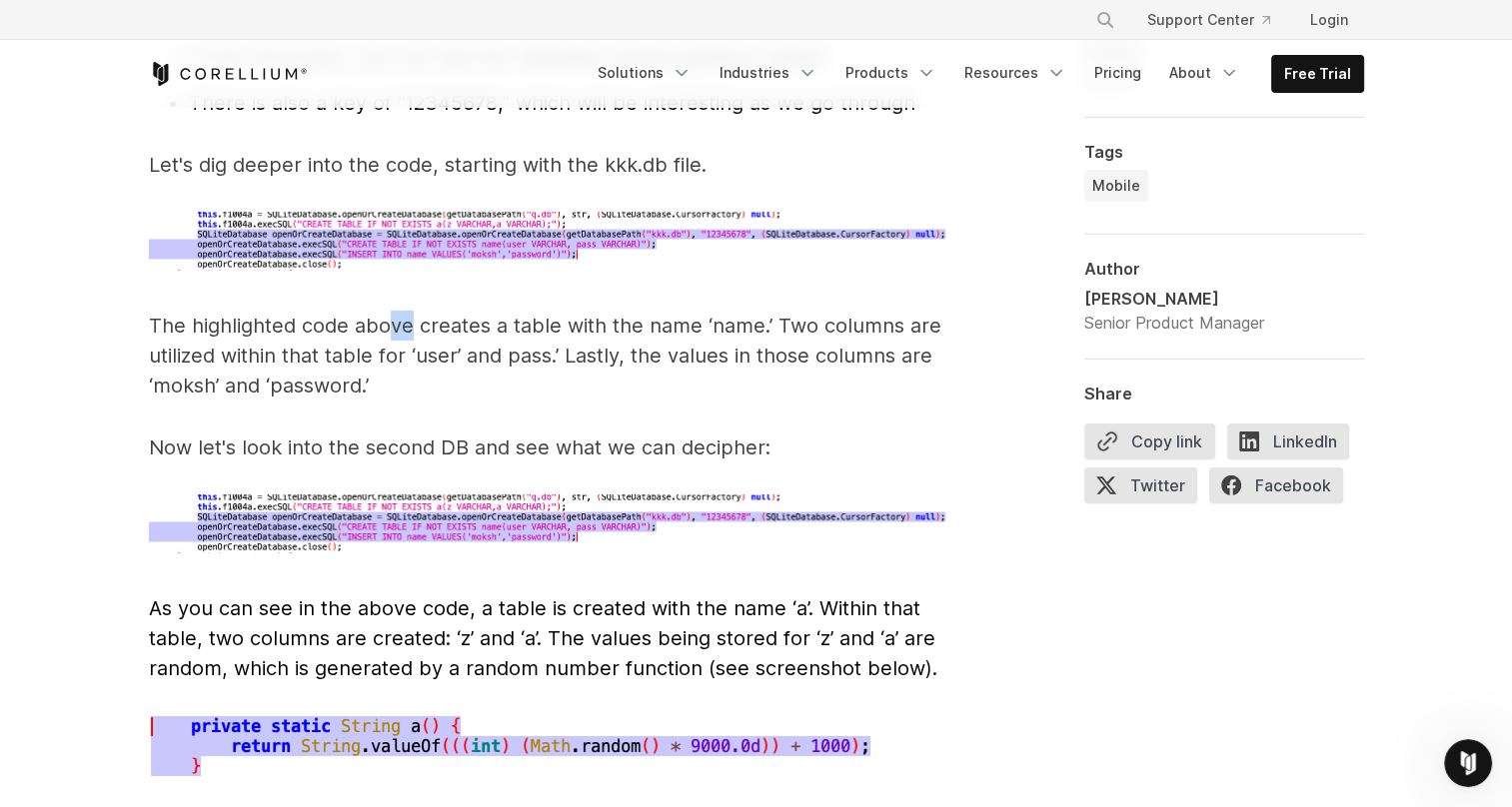 click on "The highlighted code above creates a table with the name ‘name.’ Two columns are utilized within that table for ‘user’ and pass.’ Lastly, the values in those columns are ‘moksh’ and ‘password.’" at bounding box center [549, 356] 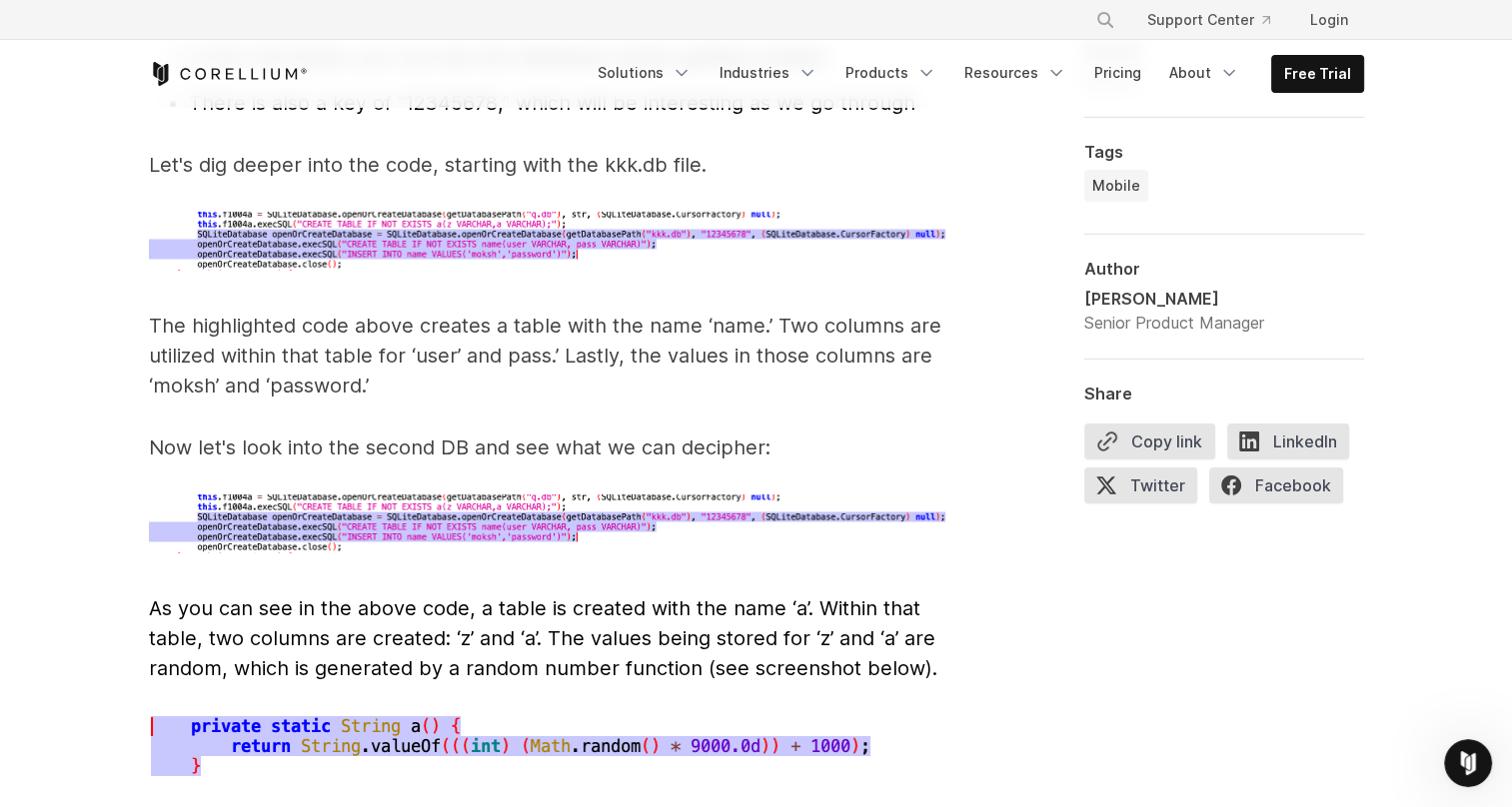 click on "The highlighted code above creates a table with the name ‘name.’ Two columns are utilized within that table for ‘user’ and pass.’ Lastly, the values in those columns are ‘moksh’ and ‘password.’" at bounding box center [549, 356] 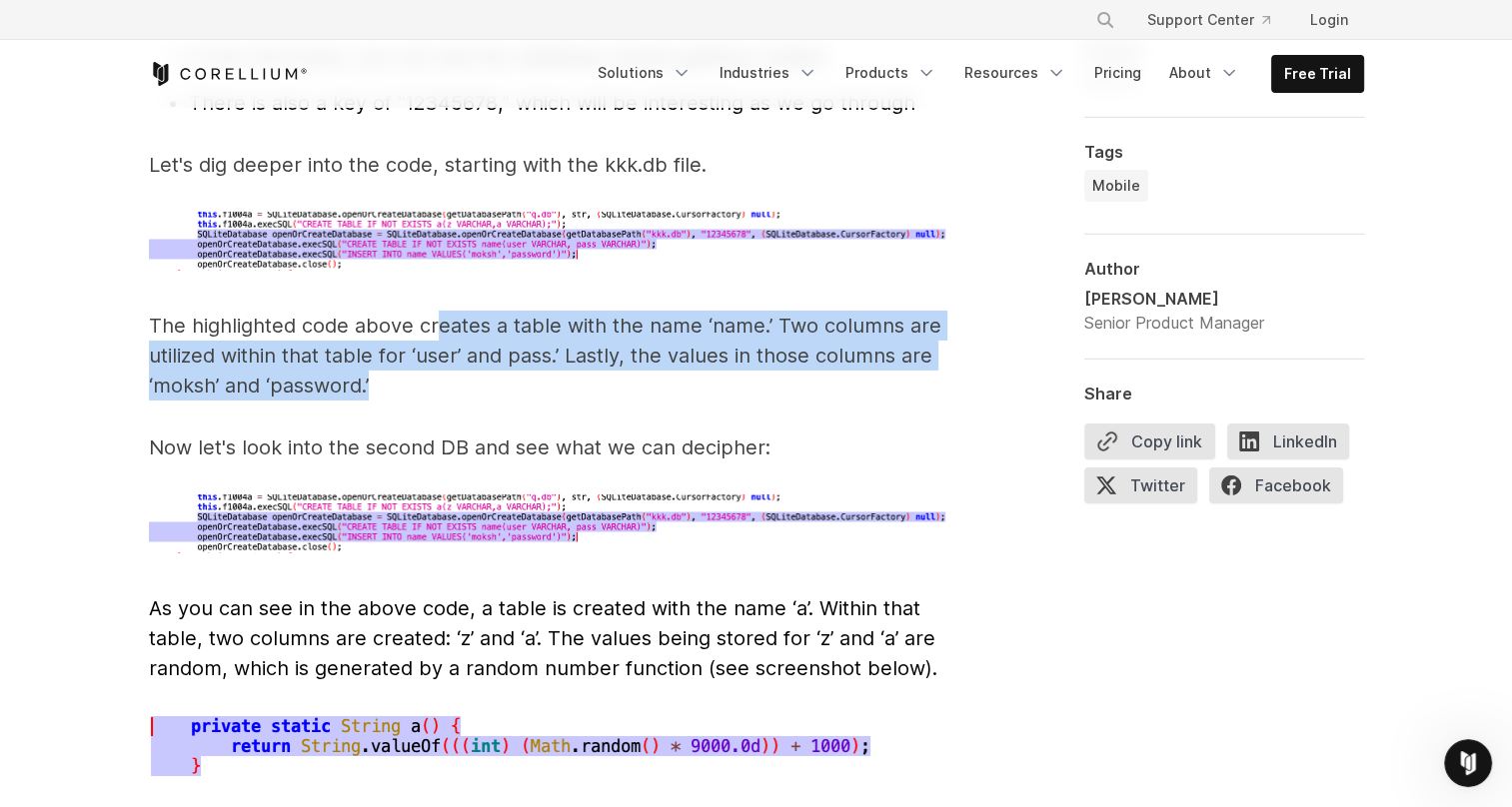 drag, startPoint x: 436, startPoint y: 291, endPoint x: 553, endPoint y: 351, distance: 131.48764 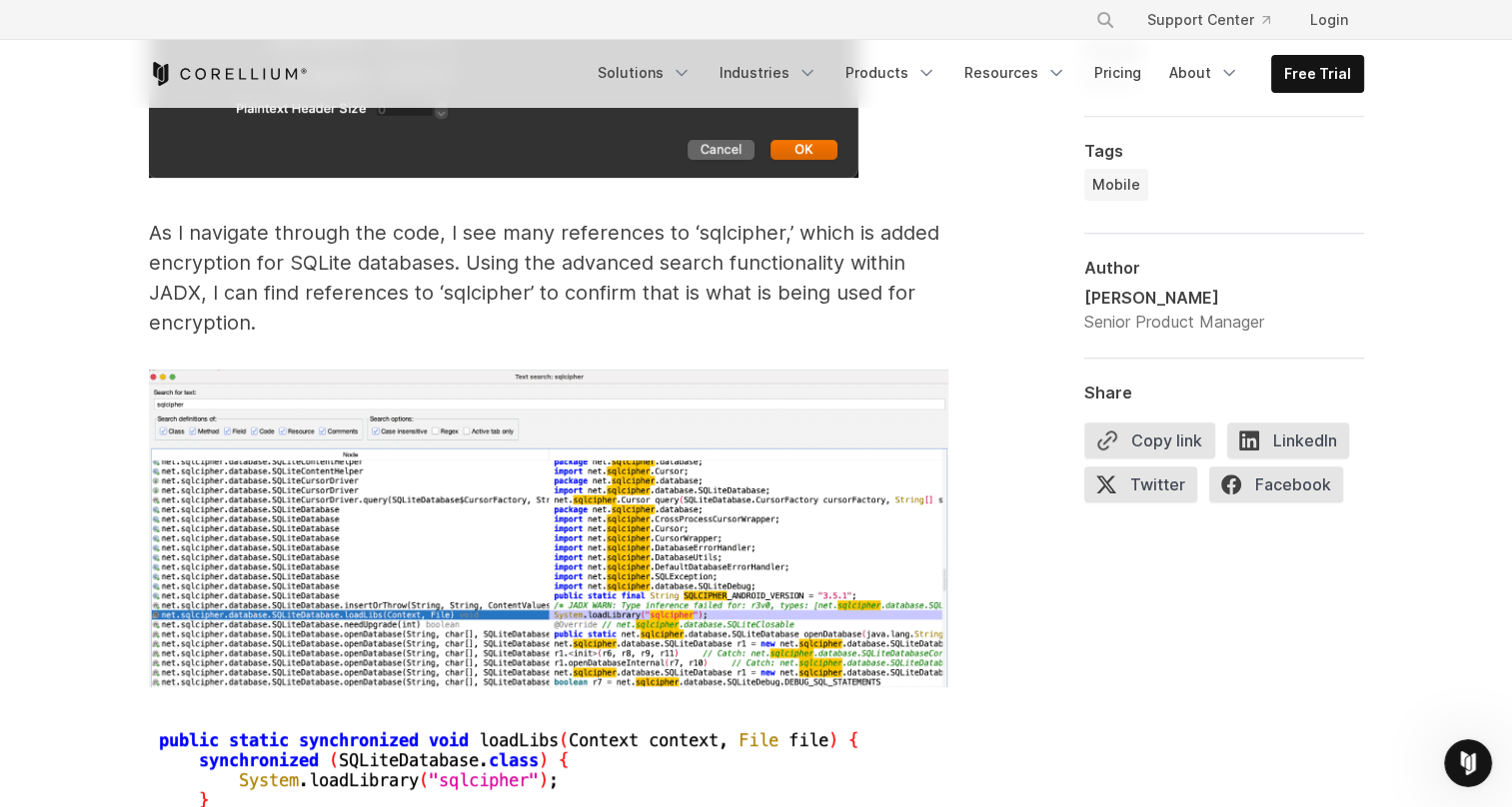 scroll, scrollTop: 8242, scrollLeft: 0, axis: vertical 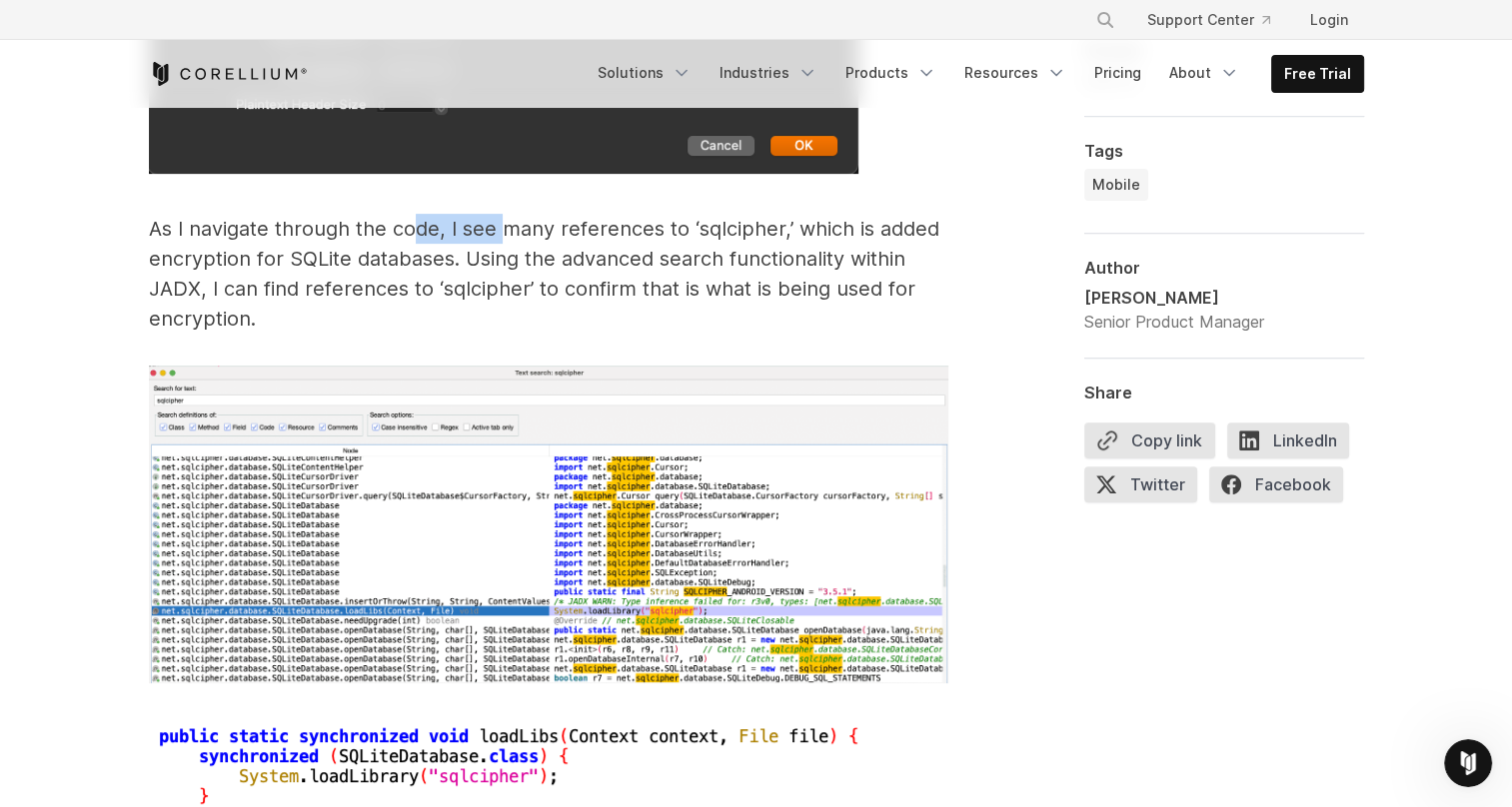 drag, startPoint x: 414, startPoint y: 212, endPoint x: 520, endPoint y: 218, distance: 106.16968 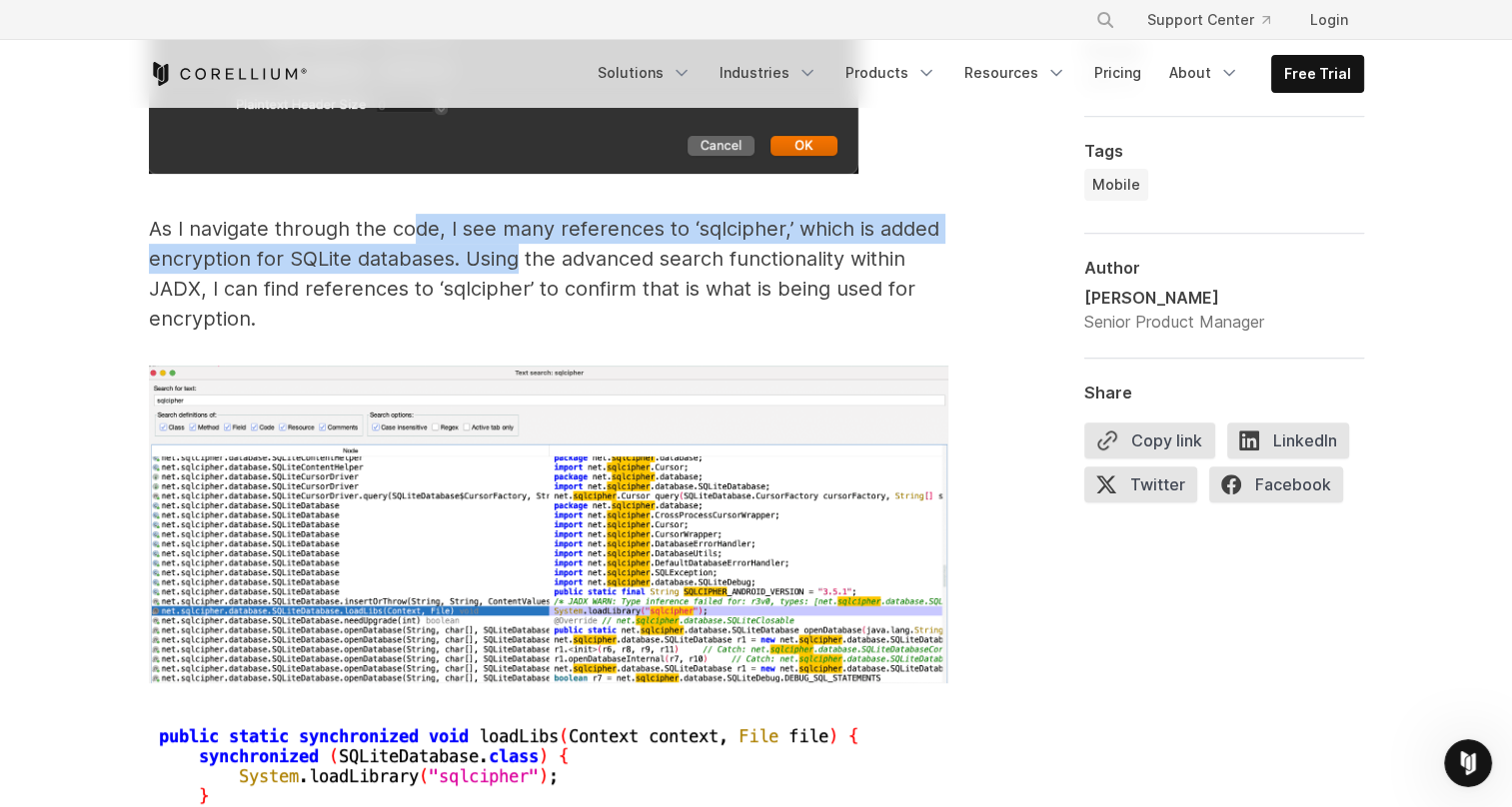 click on "As I navigate through the code, I see many references to ‘sqlcipher,’ which is added encryption for SQLite databases. Using the advanced search functionality within JADX, I can find references to ‘sqlcipher’ to confirm that is what is being used for encryption." at bounding box center [549, 274] 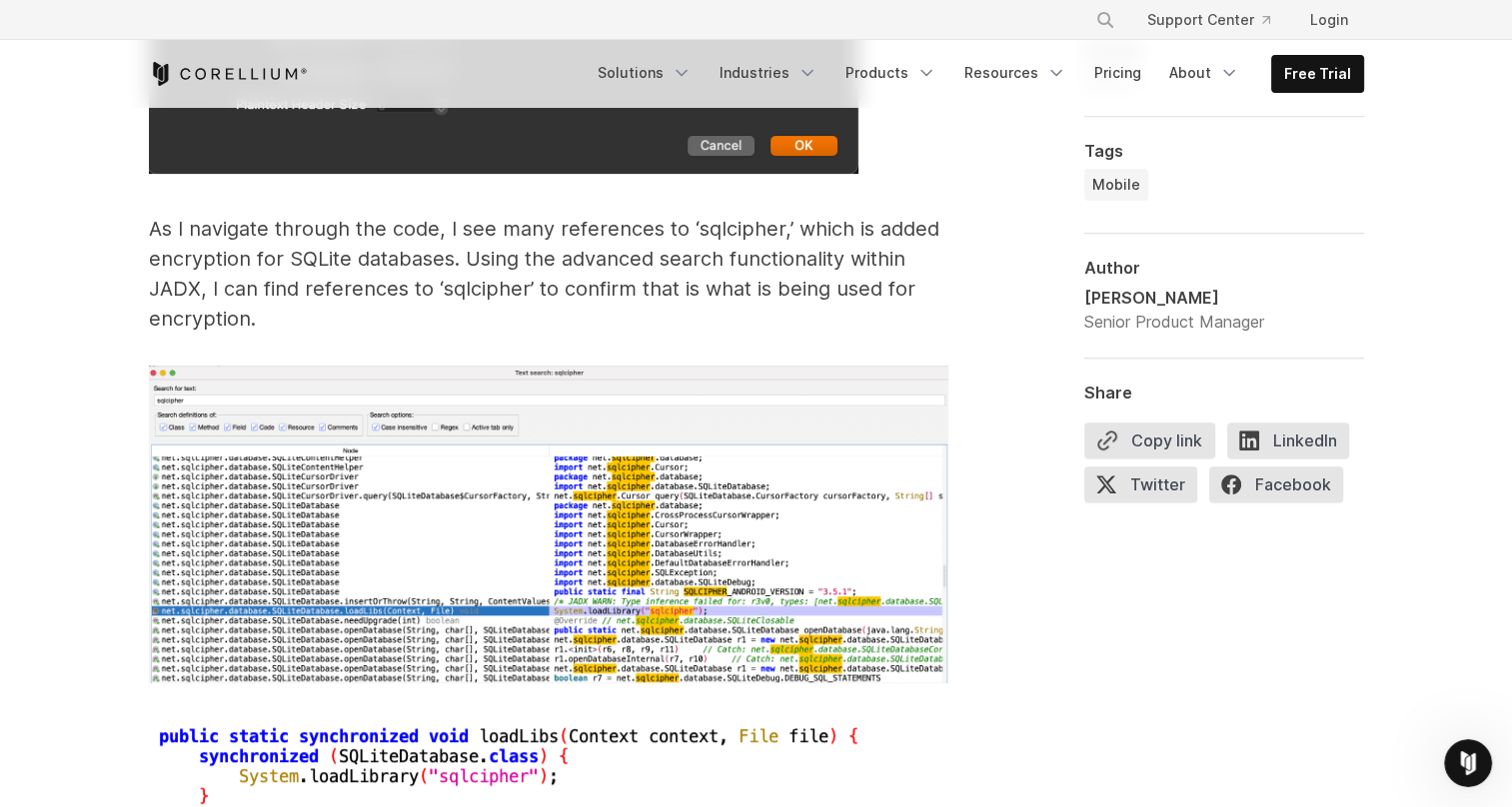 click on "As I navigate through the code, I see many references to ‘sqlcipher,’ which is added encryption for SQLite databases. Using the advanced search functionality within JADX, I can find references to ‘sqlcipher’ to confirm that is what is being used for encryption." at bounding box center [549, 274] 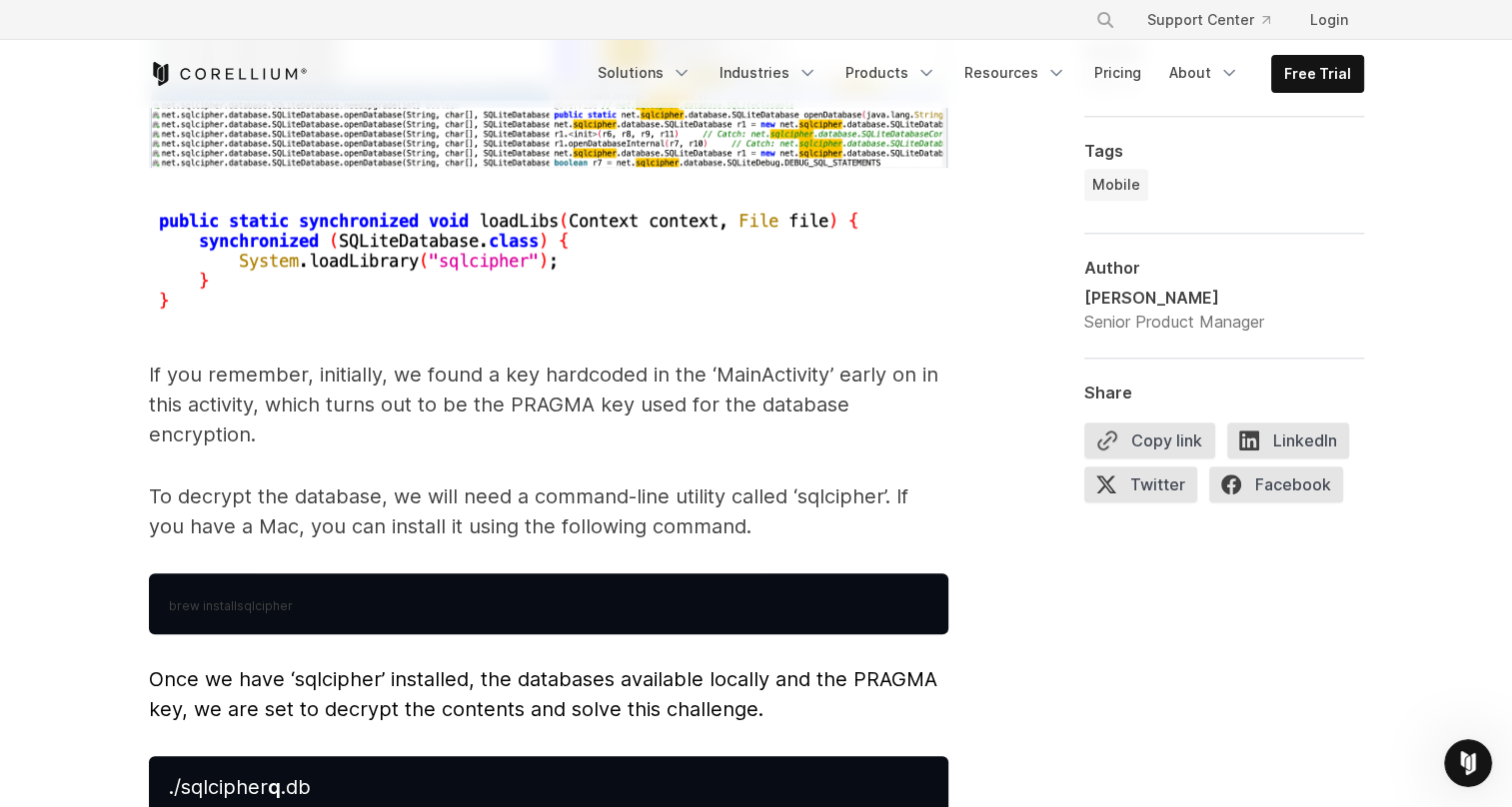 scroll, scrollTop: 8757, scrollLeft: 0, axis: vertical 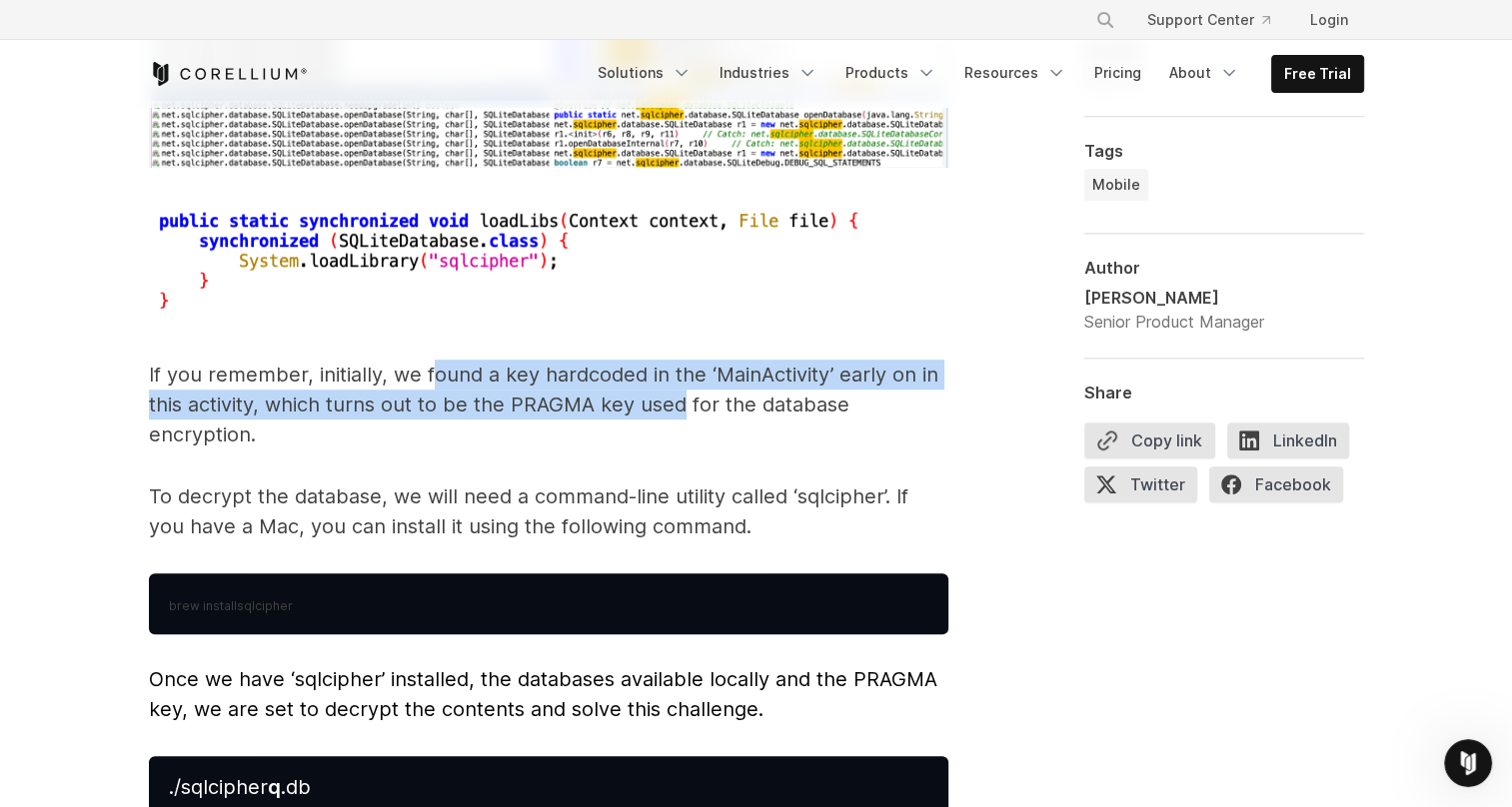 drag, startPoint x: 430, startPoint y: 338, endPoint x: 721, endPoint y: 384, distance: 294.6133 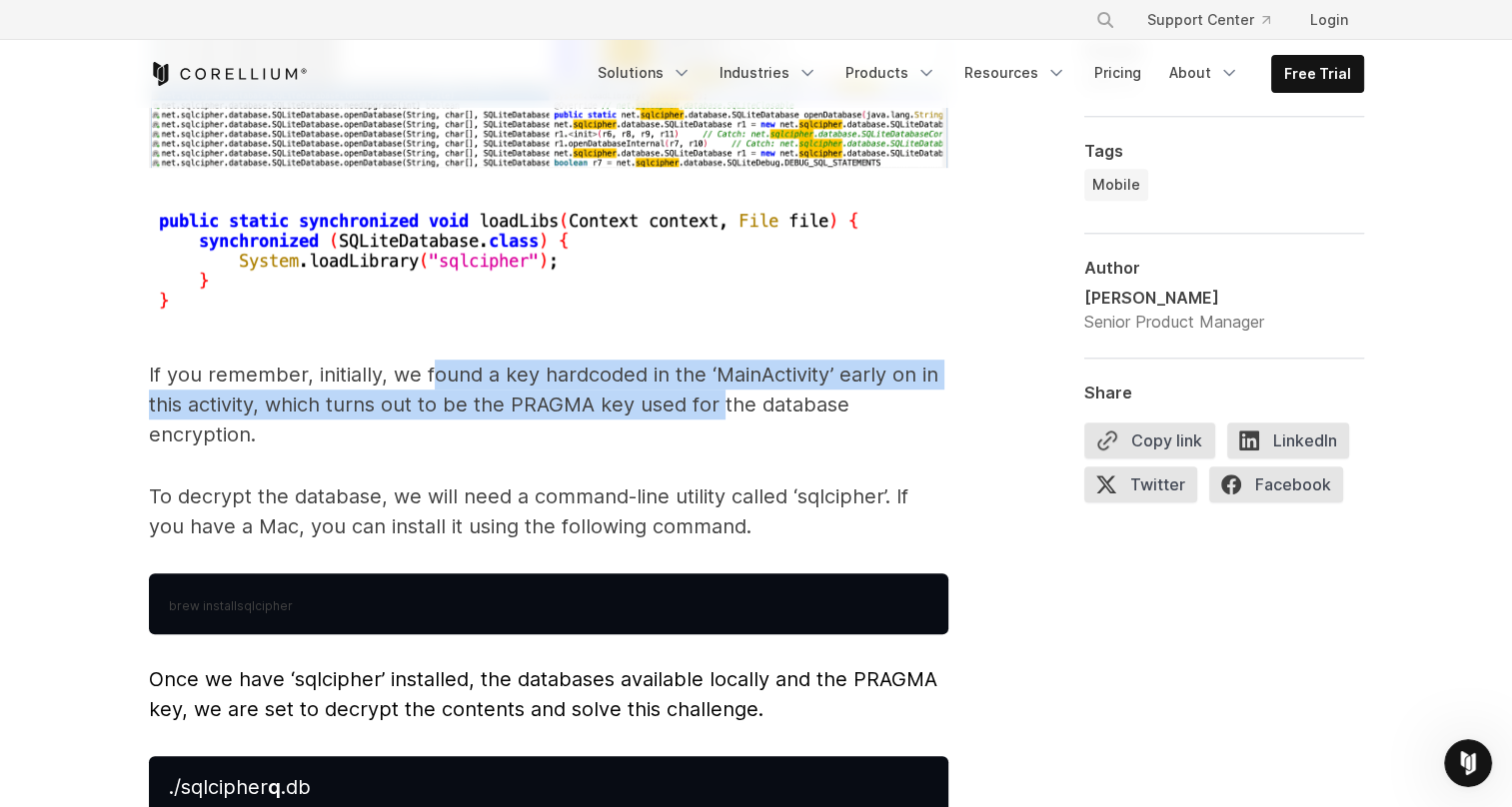 click on "If you remember, initially, we found a key hardcoded in the ‘MainActivity’ early on in this activity, which turns out to be the PRAGMA key used for the database encryption." at bounding box center (549, 404) 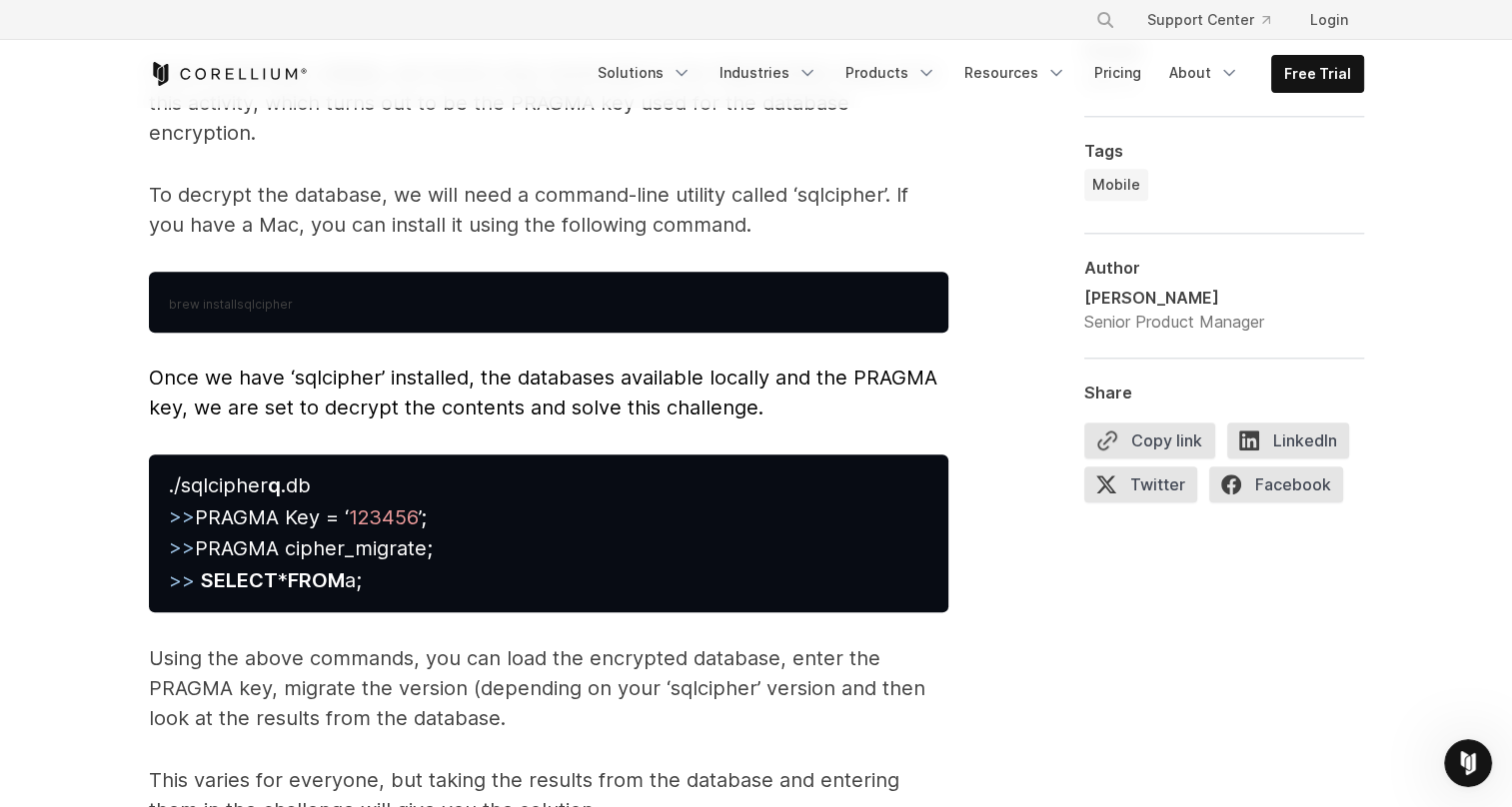 scroll, scrollTop: 9113, scrollLeft: 0, axis: vertical 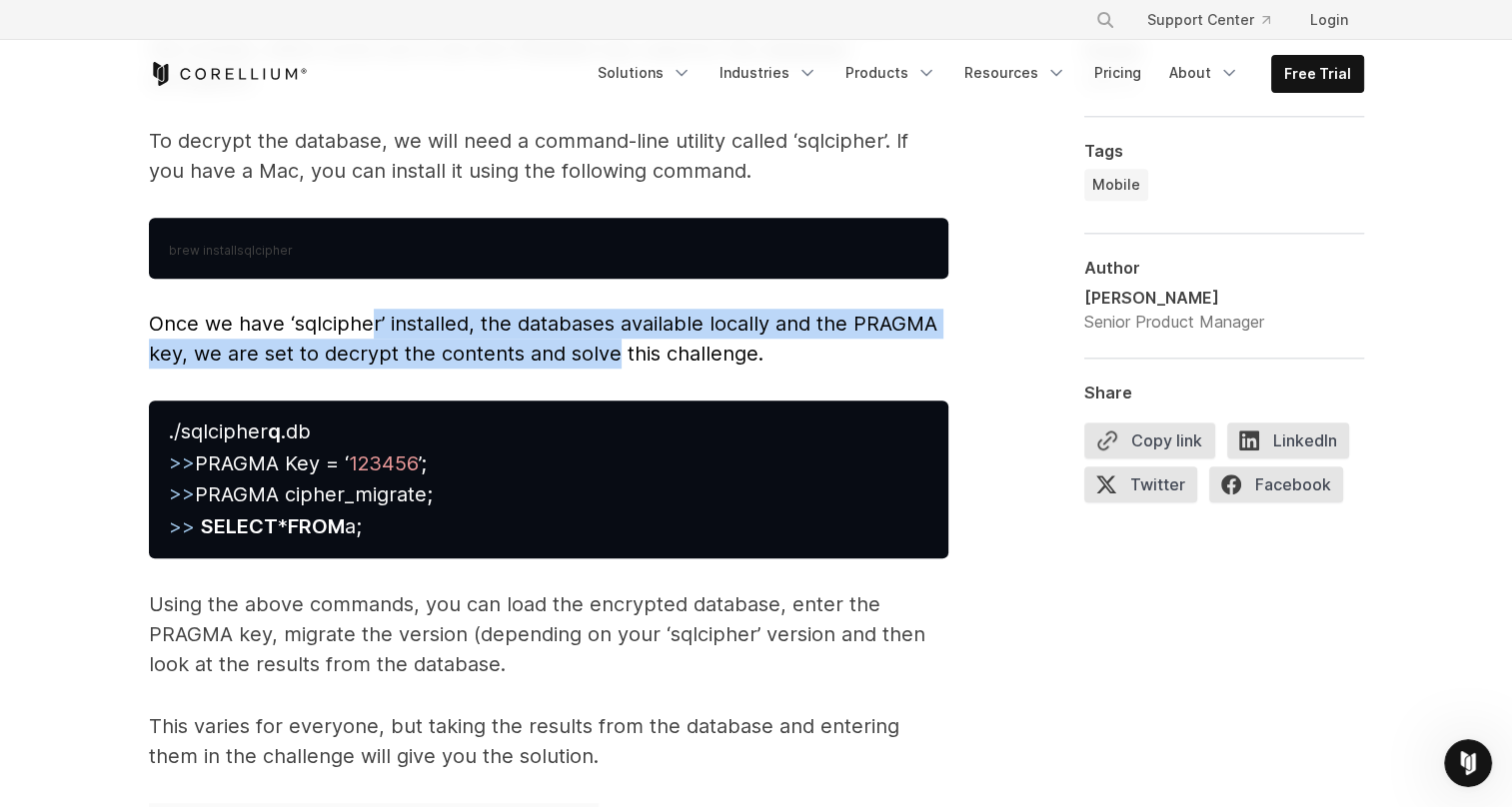 drag, startPoint x: 367, startPoint y: 293, endPoint x: 615, endPoint y: 335, distance: 251.53131 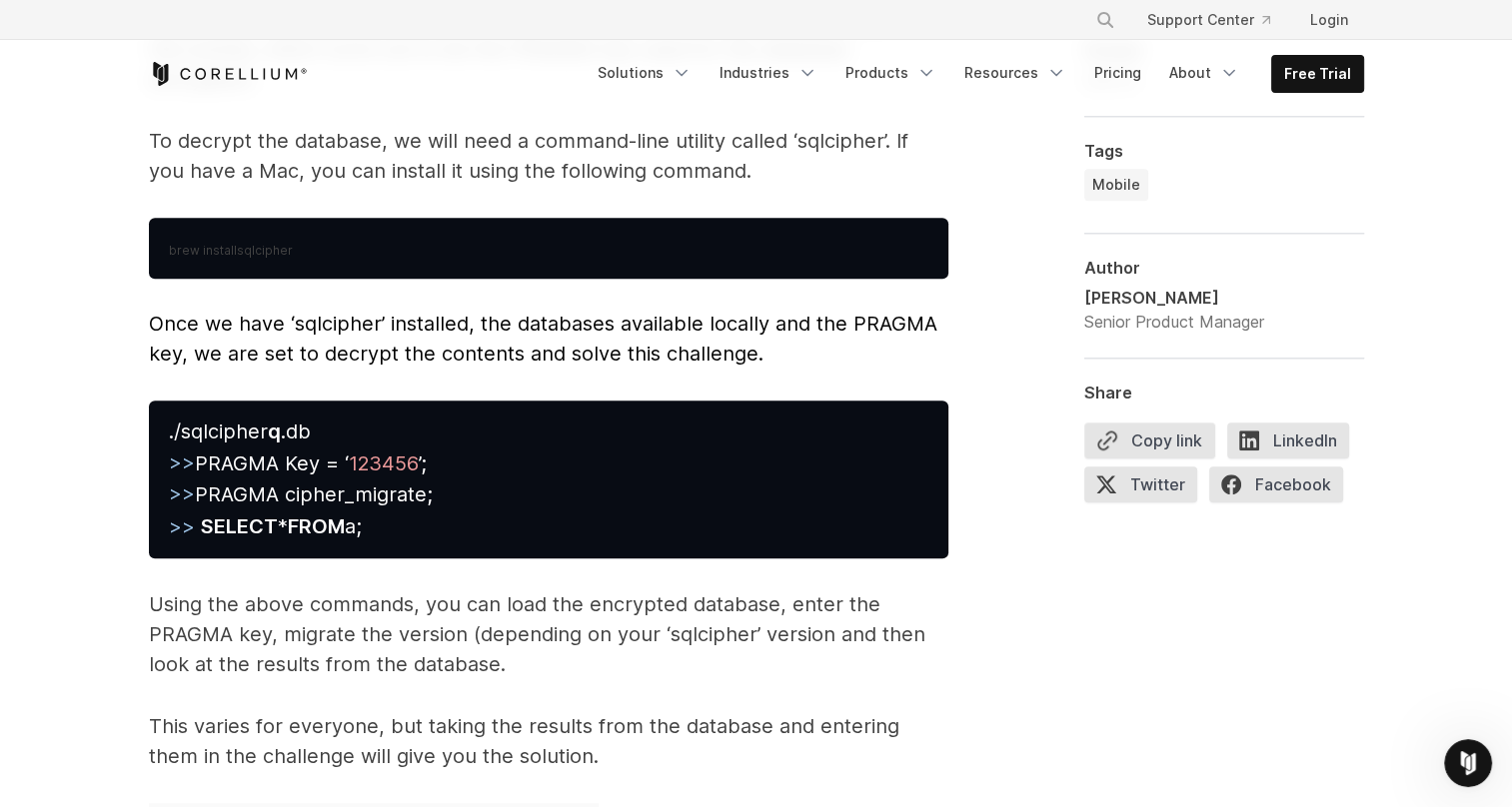 drag, startPoint x: 615, startPoint y: 335, endPoint x: 677, endPoint y: 341, distance: 62.289646 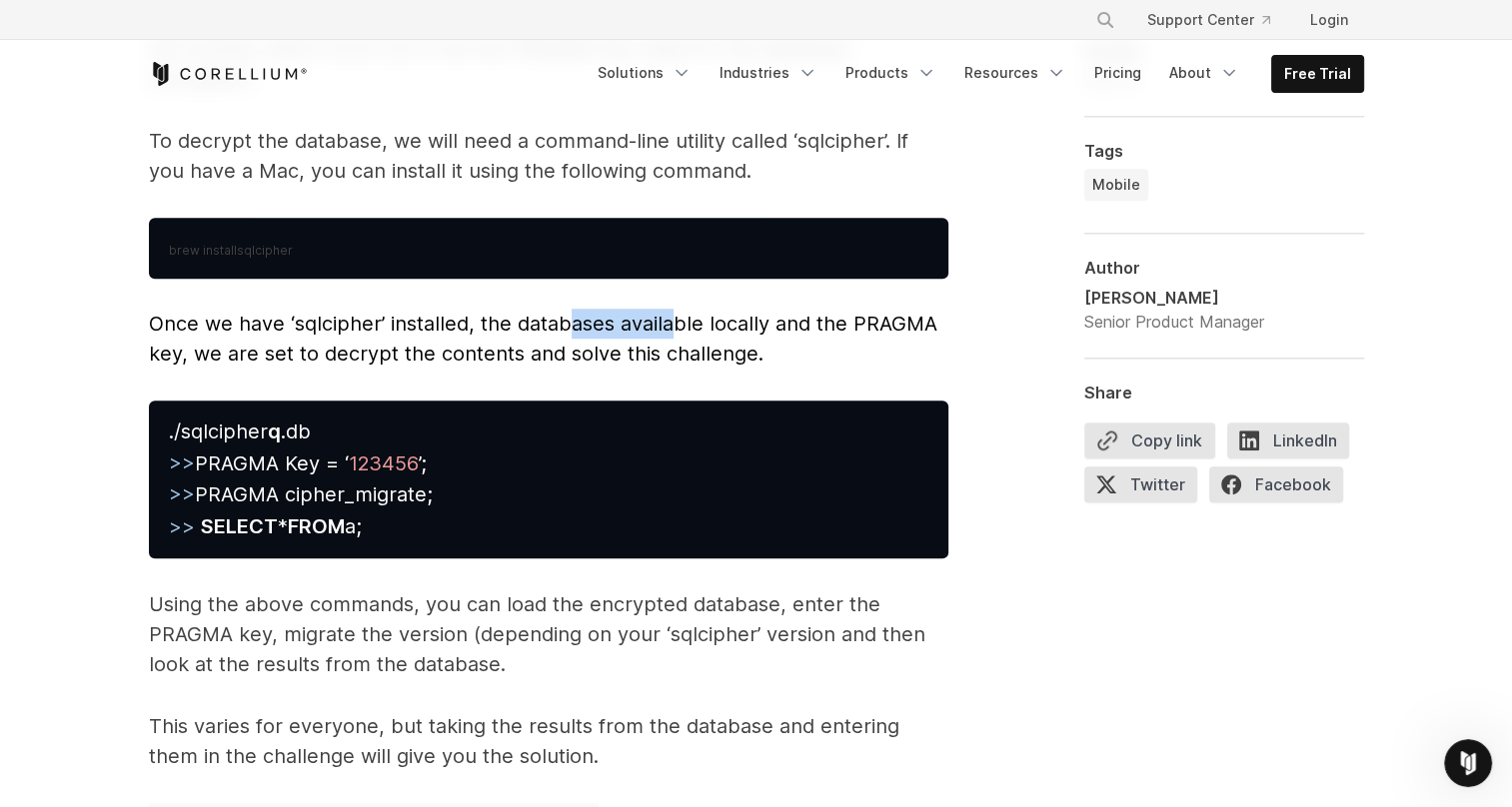 drag, startPoint x: 573, startPoint y: 272, endPoint x: 736, endPoint y: 332, distance: 173.69226 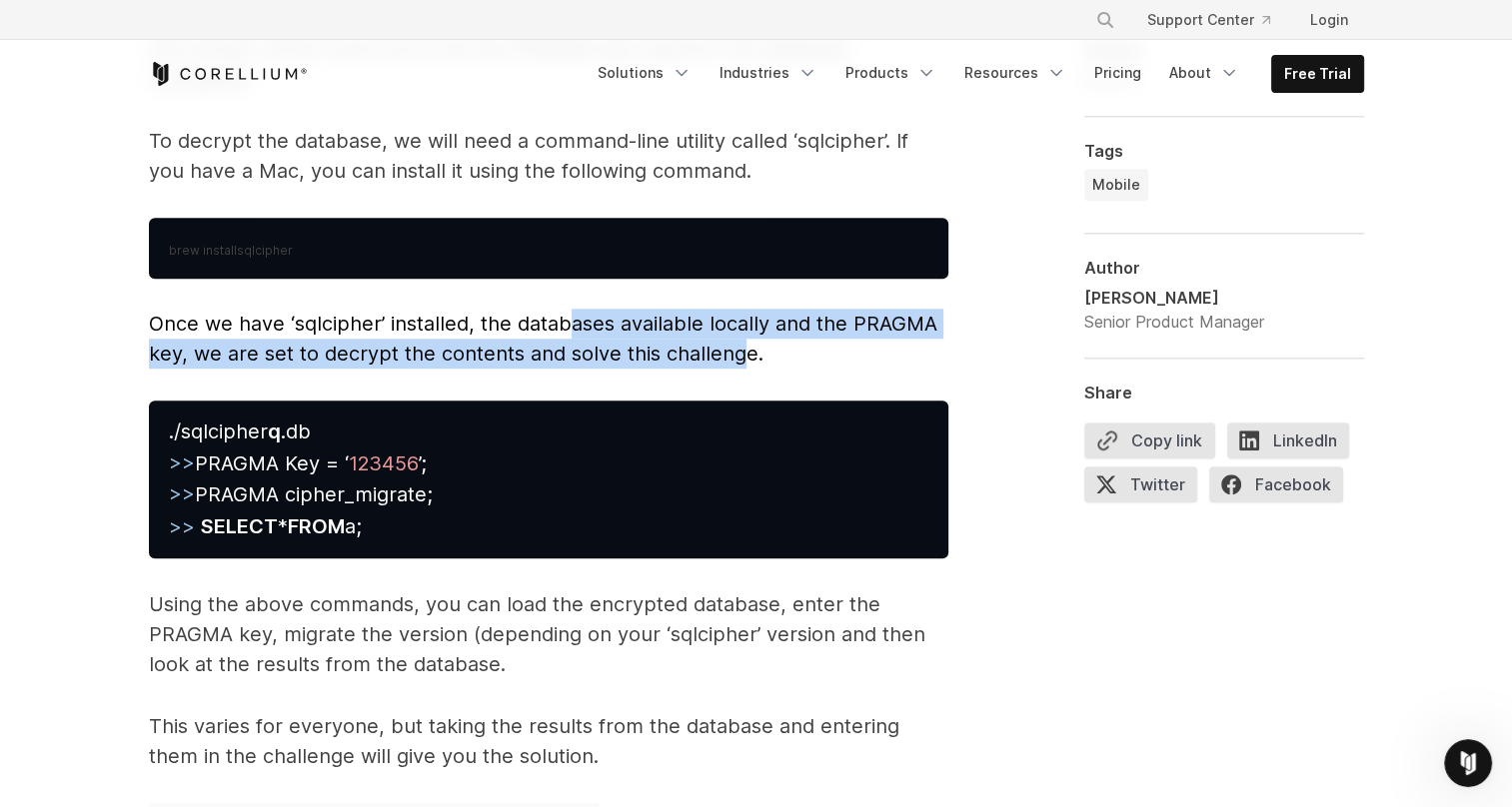 click on "Once we have ‘sqlcipher’ installed, the databases available locally and the PRAGMA key, we are set to decrypt the contents and solve this challenge." at bounding box center (543, 339) 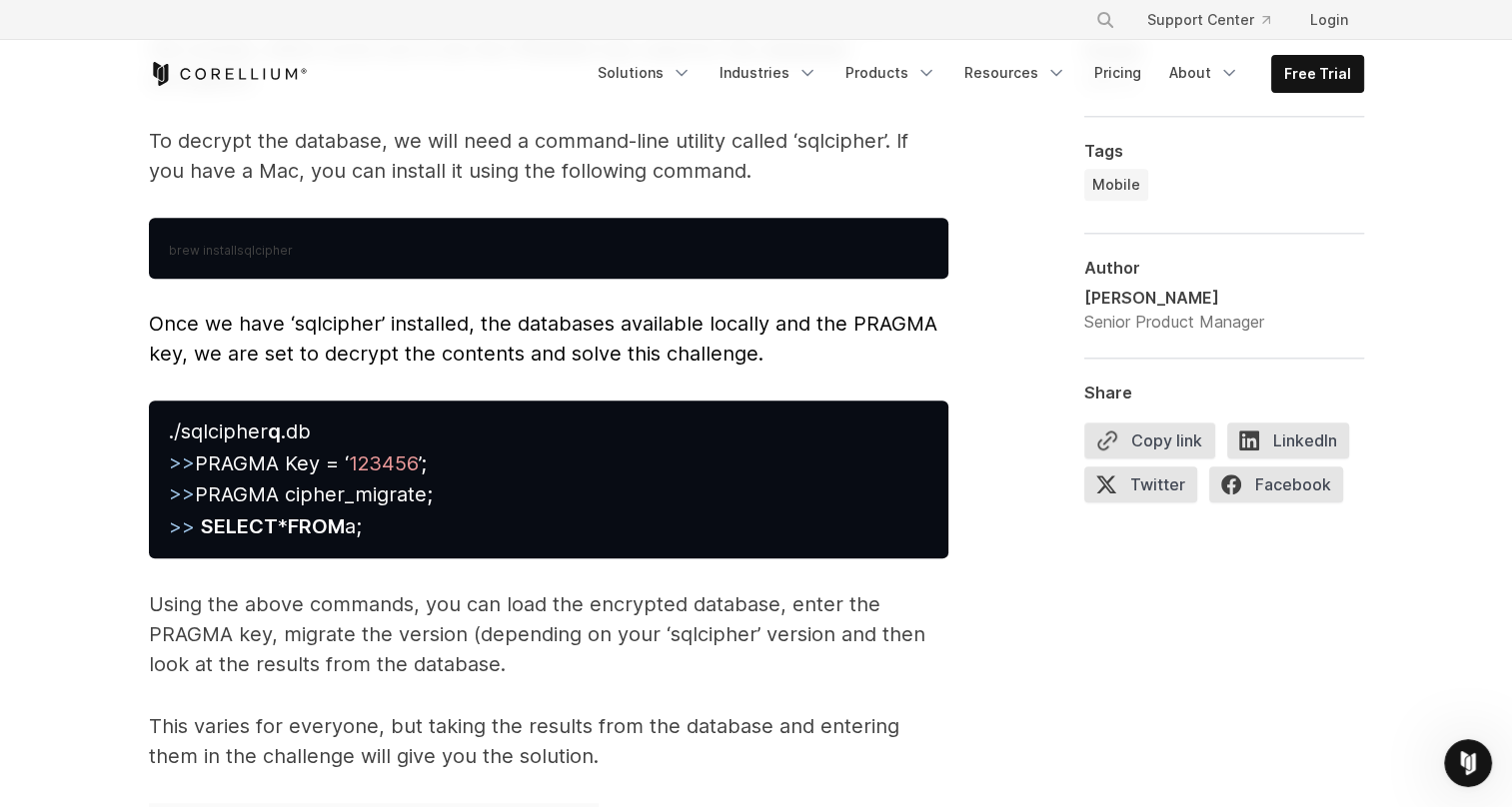 click on "Once we have ‘sqlcipher’ installed, the databases available locally and the PRAGMA key, we are set to decrypt the contents and solve this challenge." at bounding box center [549, 339] 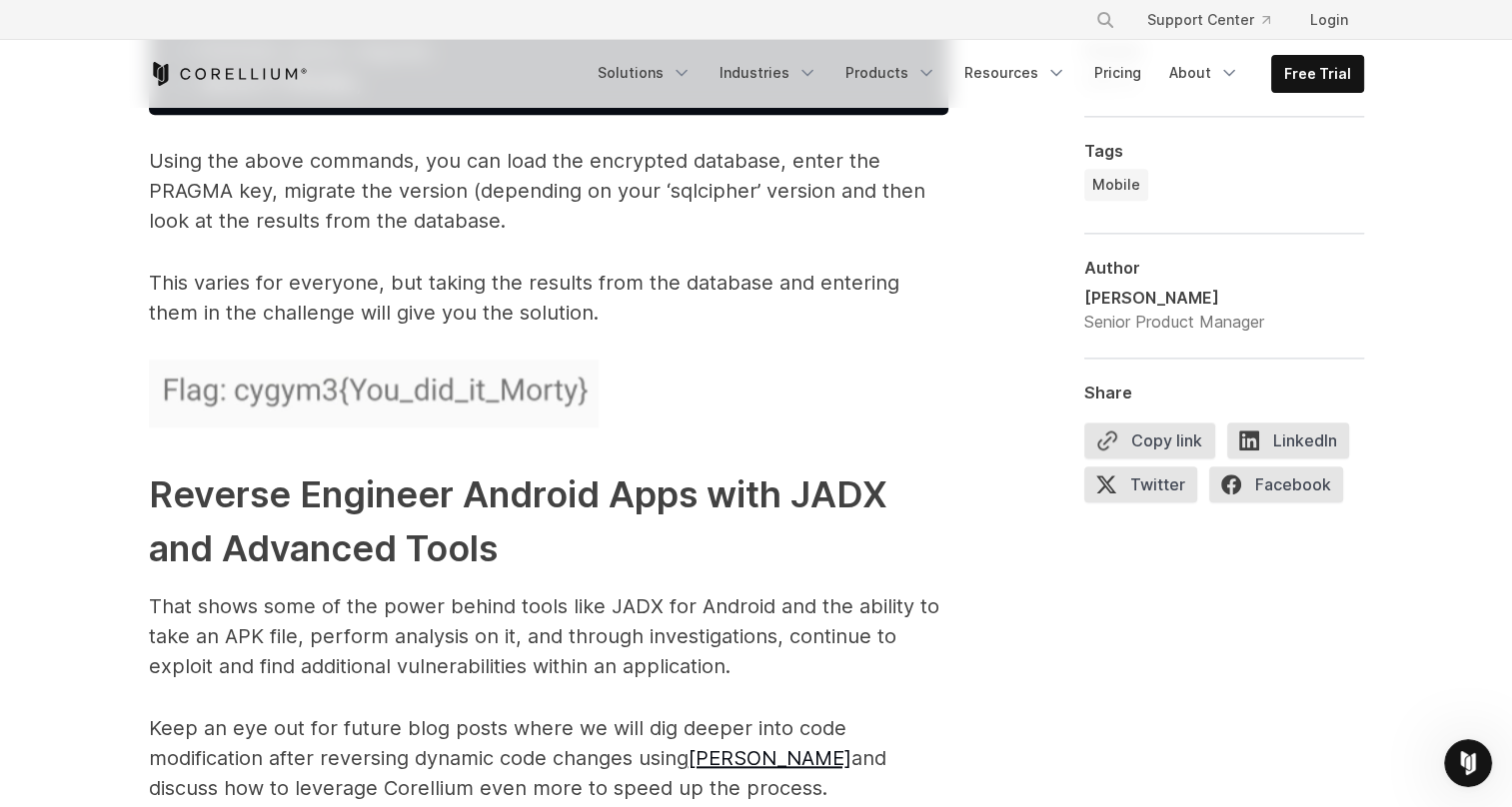 scroll, scrollTop: 9559, scrollLeft: 0, axis: vertical 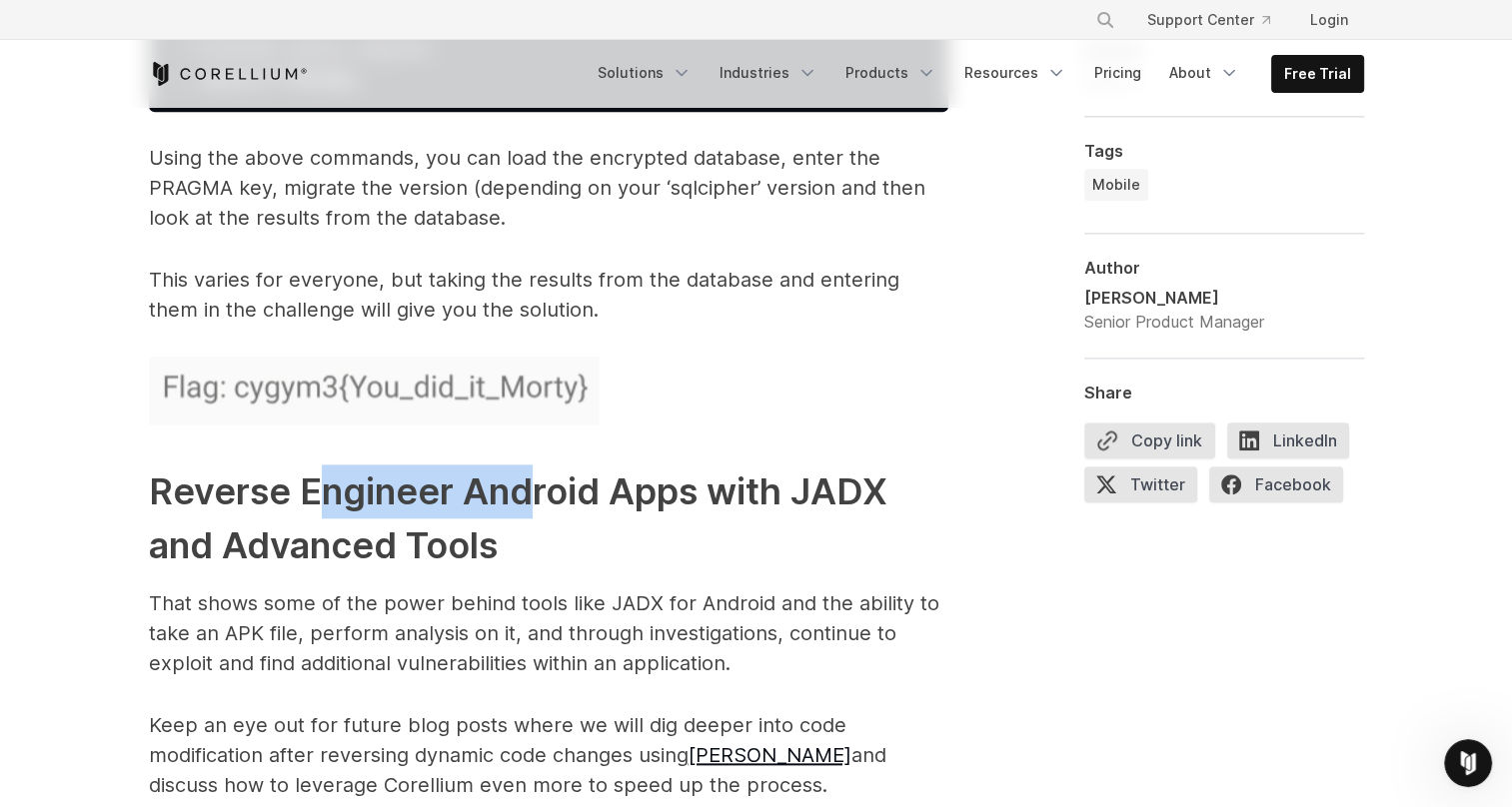 drag, startPoint x: 319, startPoint y: 450, endPoint x: 532, endPoint y: 482, distance: 215.39034 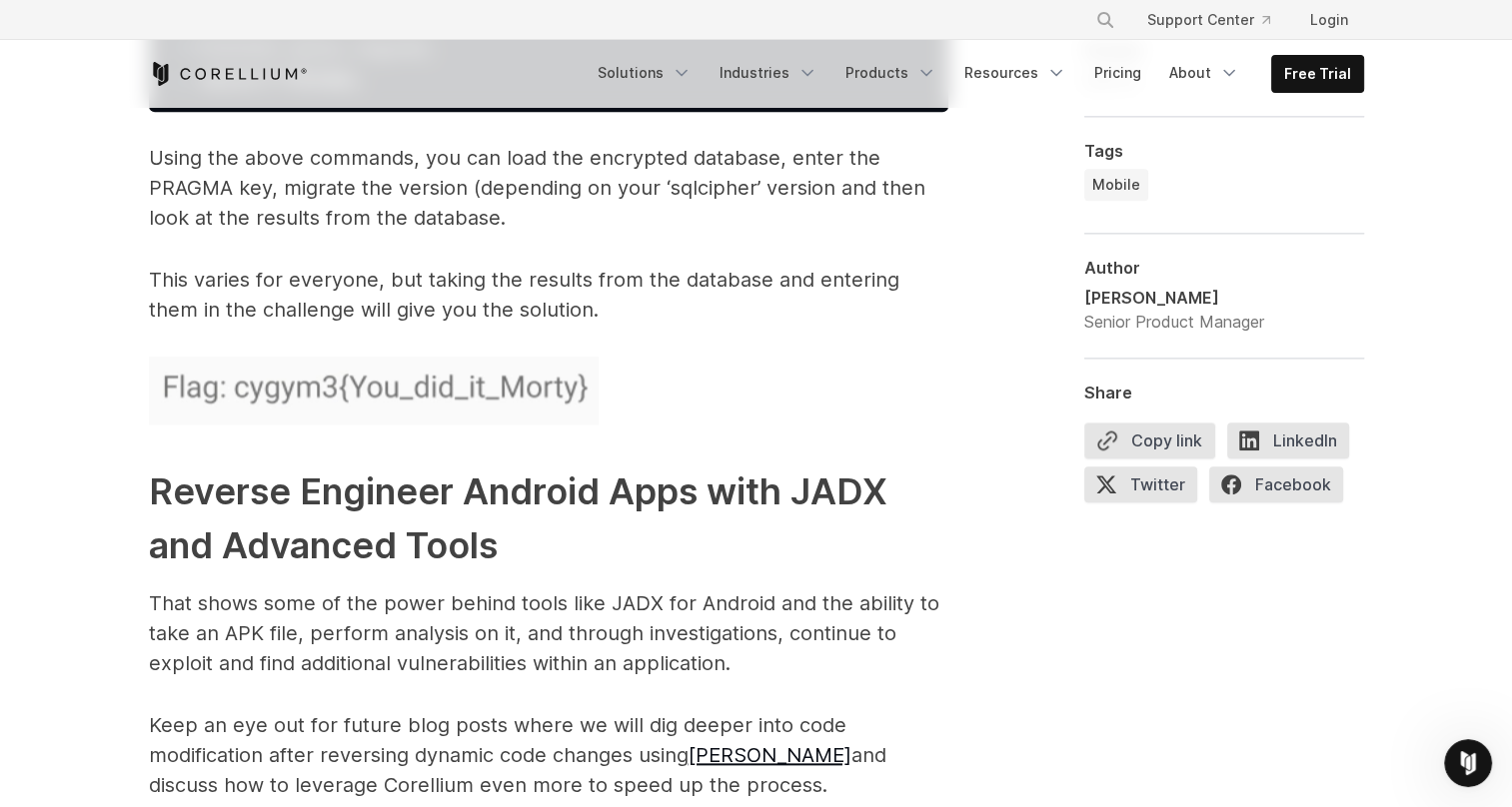 drag, startPoint x: 532, startPoint y: 482, endPoint x: 564, endPoint y: 535, distance: 61.91123 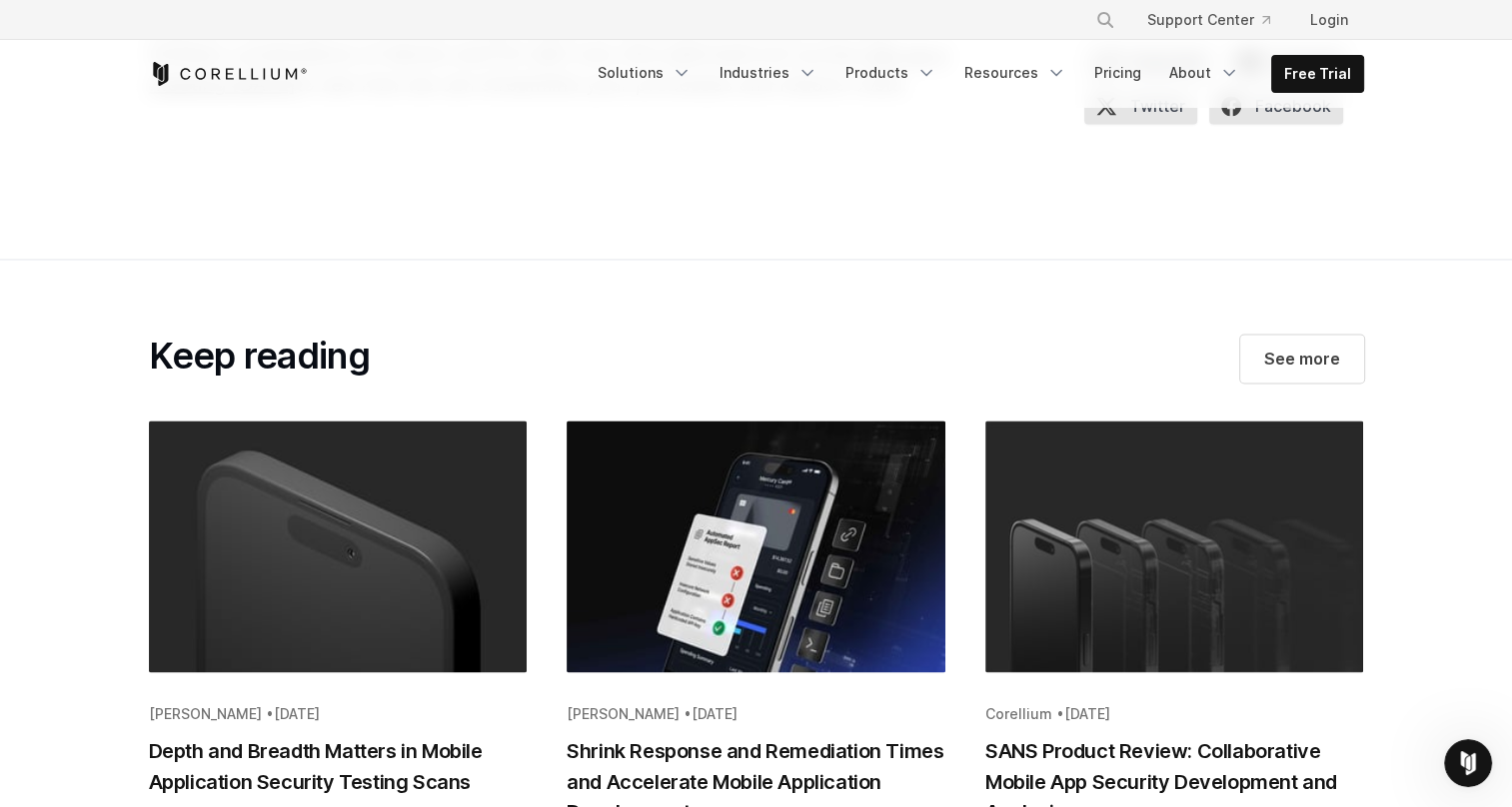 scroll, scrollTop: 10567, scrollLeft: 0, axis: vertical 